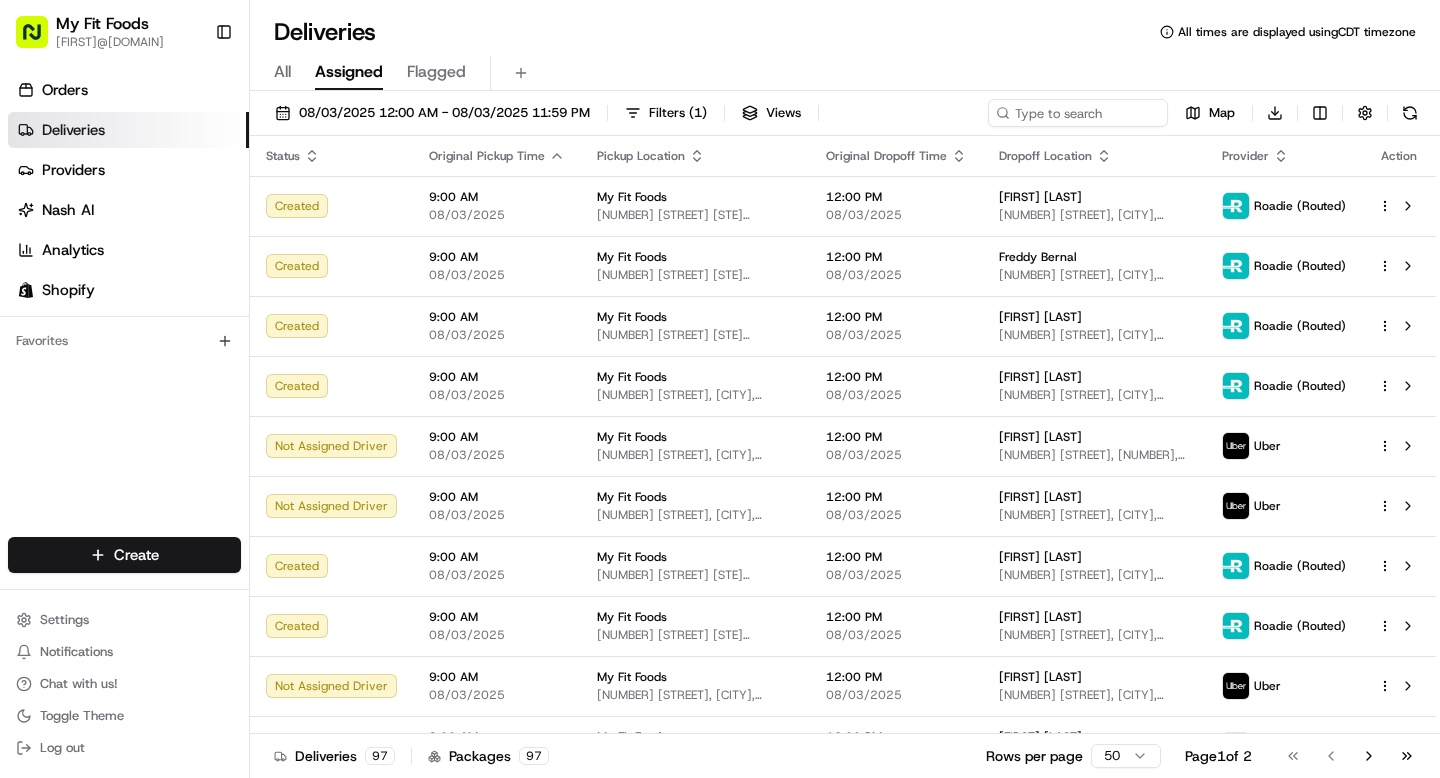 scroll, scrollTop: 0, scrollLeft: 0, axis: both 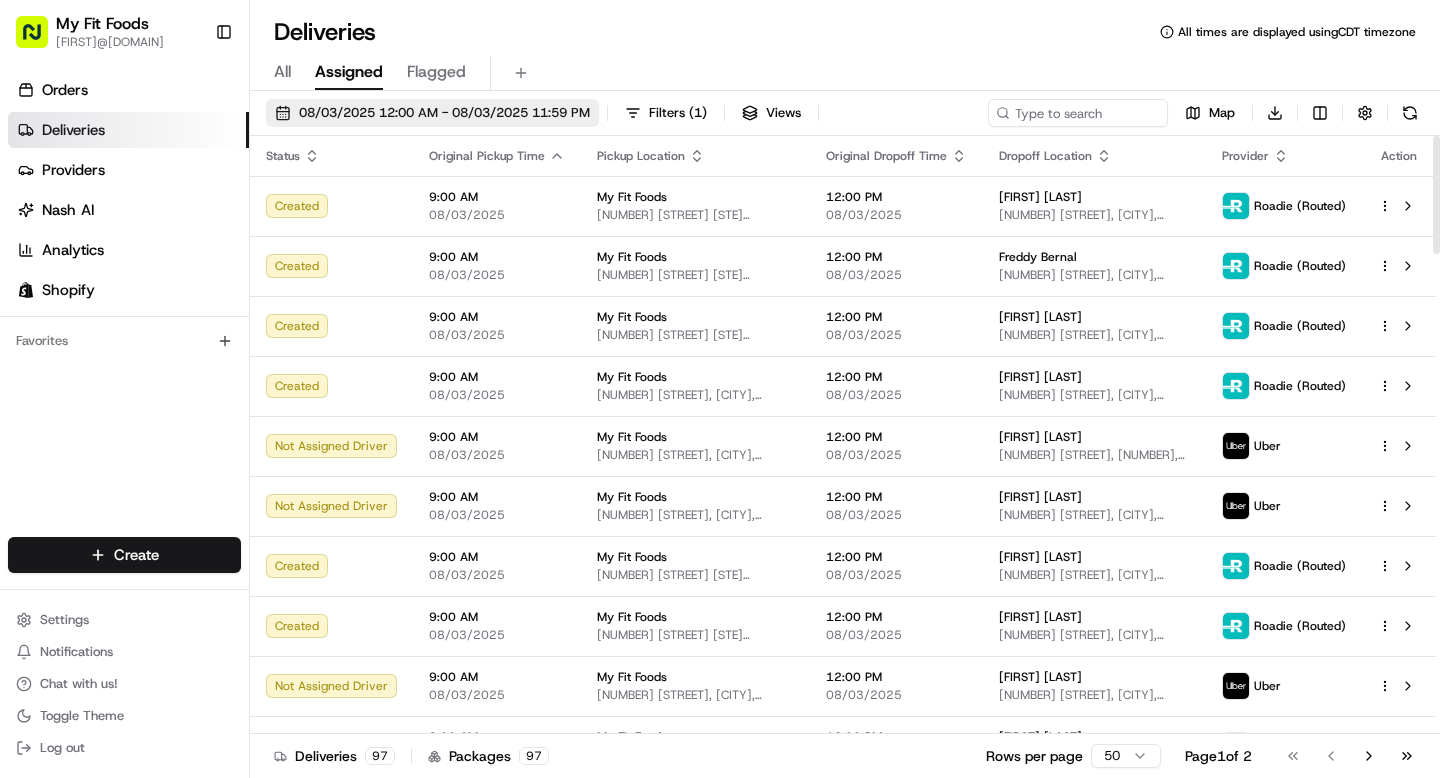 click on "08/03/2025 12:00 AM - 08/03/2025 11:59 PM" at bounding box center [444, 113] 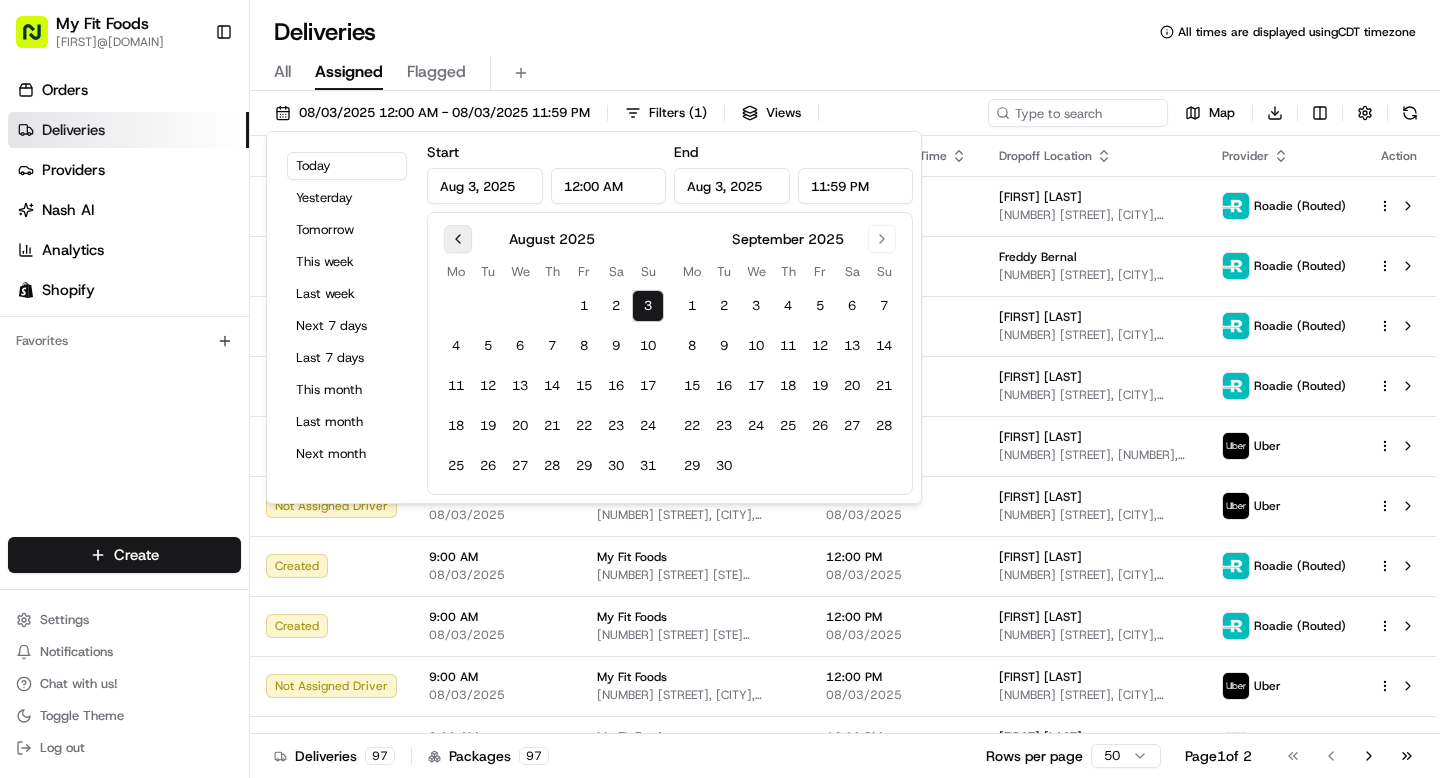 click at bounding box center [458, 239] 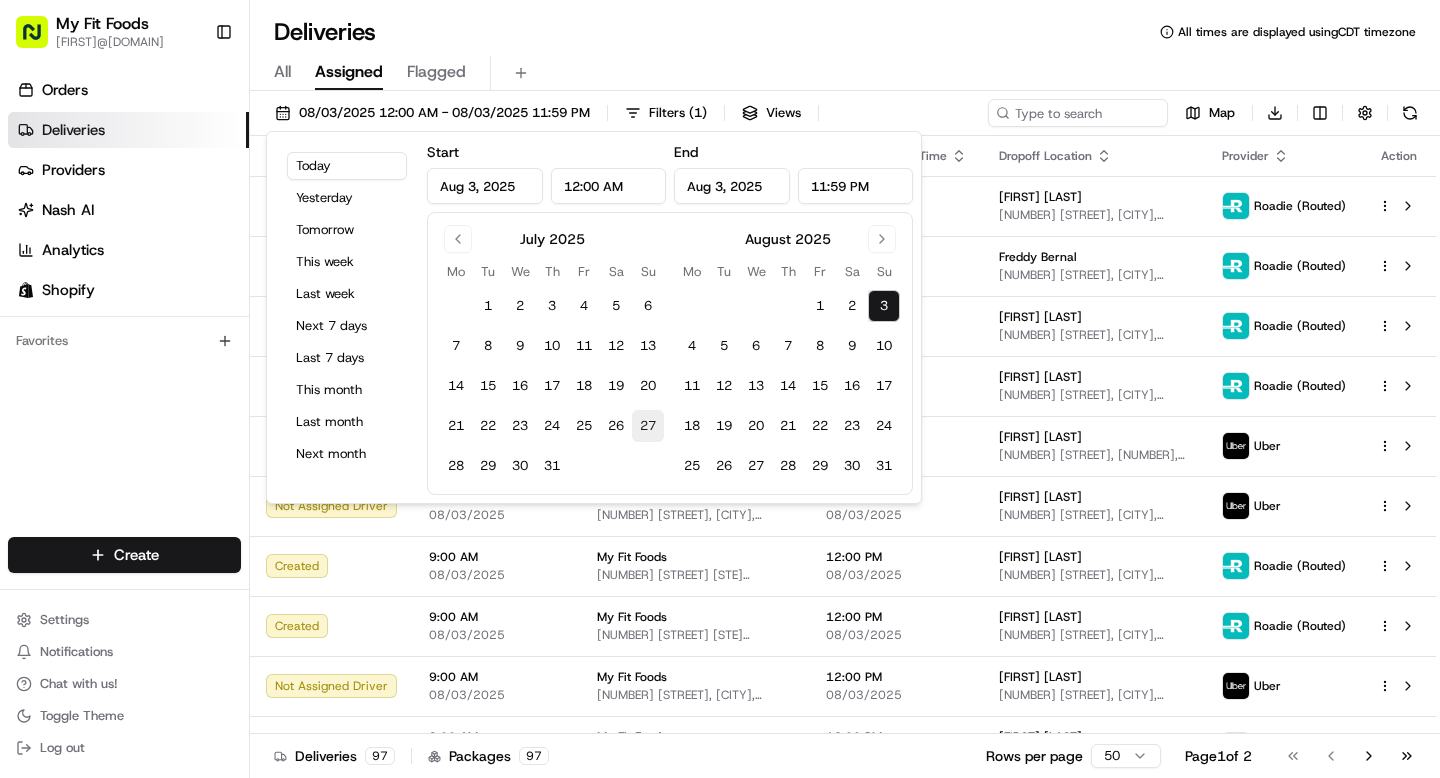 click on "27" at bounding box center [648, 426] 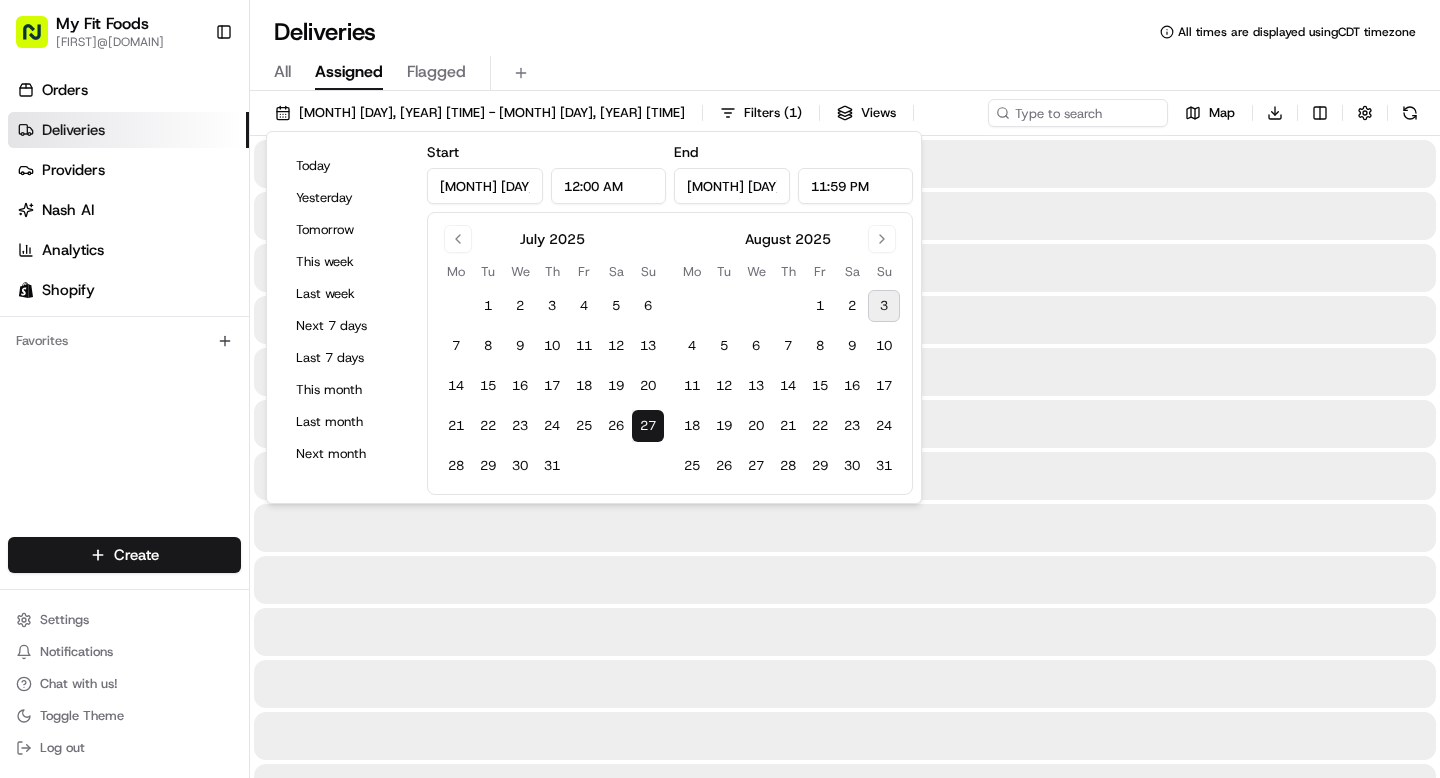 type on "[MONTH] [DAY], [YEAR]" 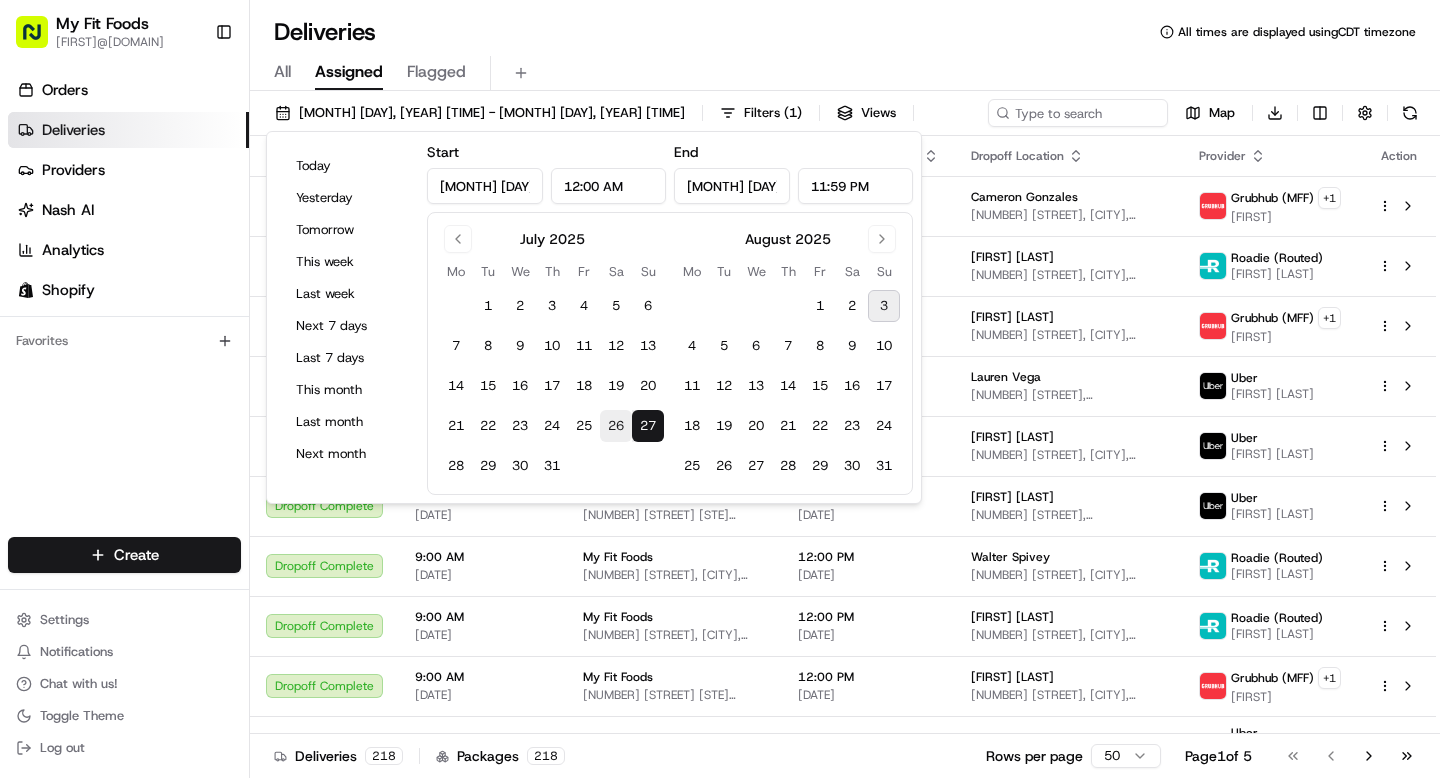 click on "26" at bounding box center (616, 426) 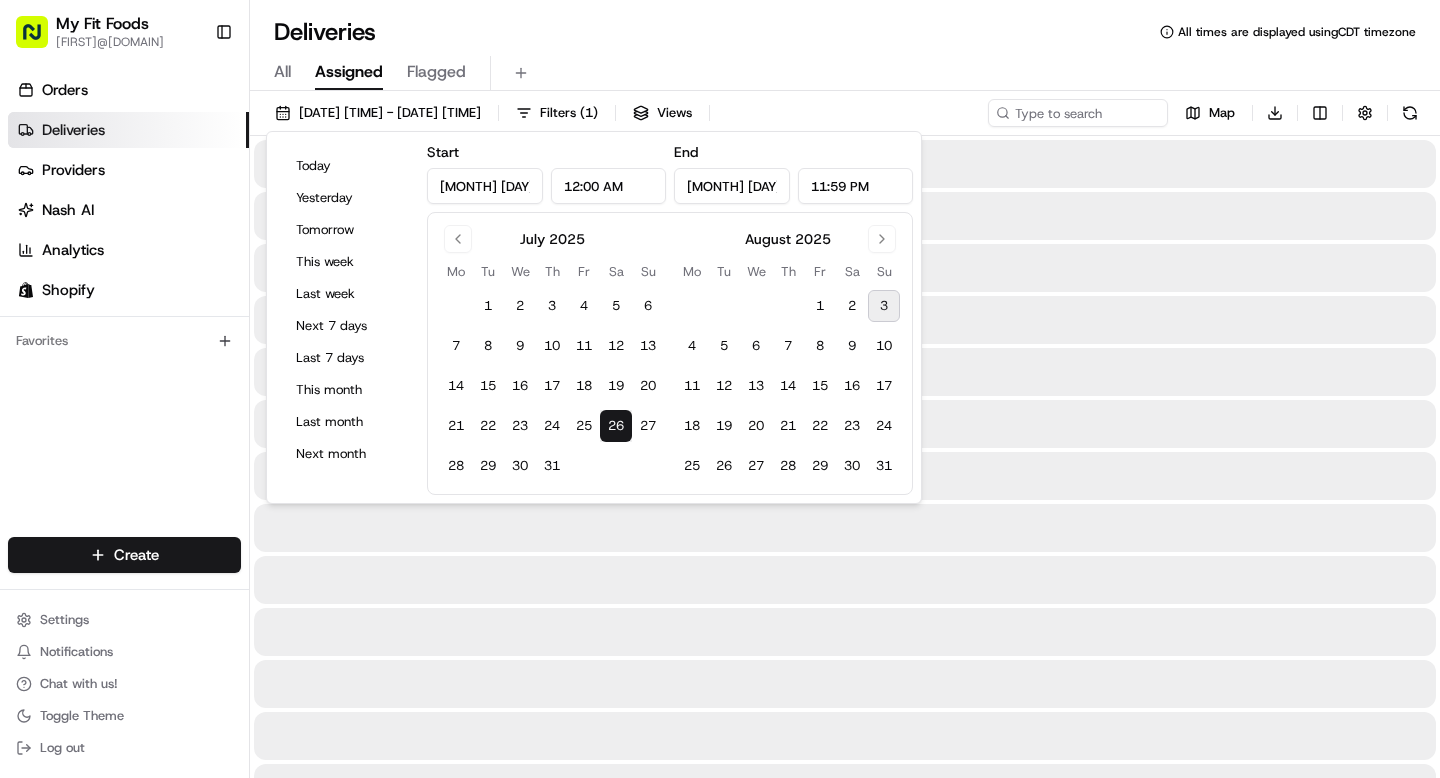 type on "[MONTH] [DAY], [YEAR]" 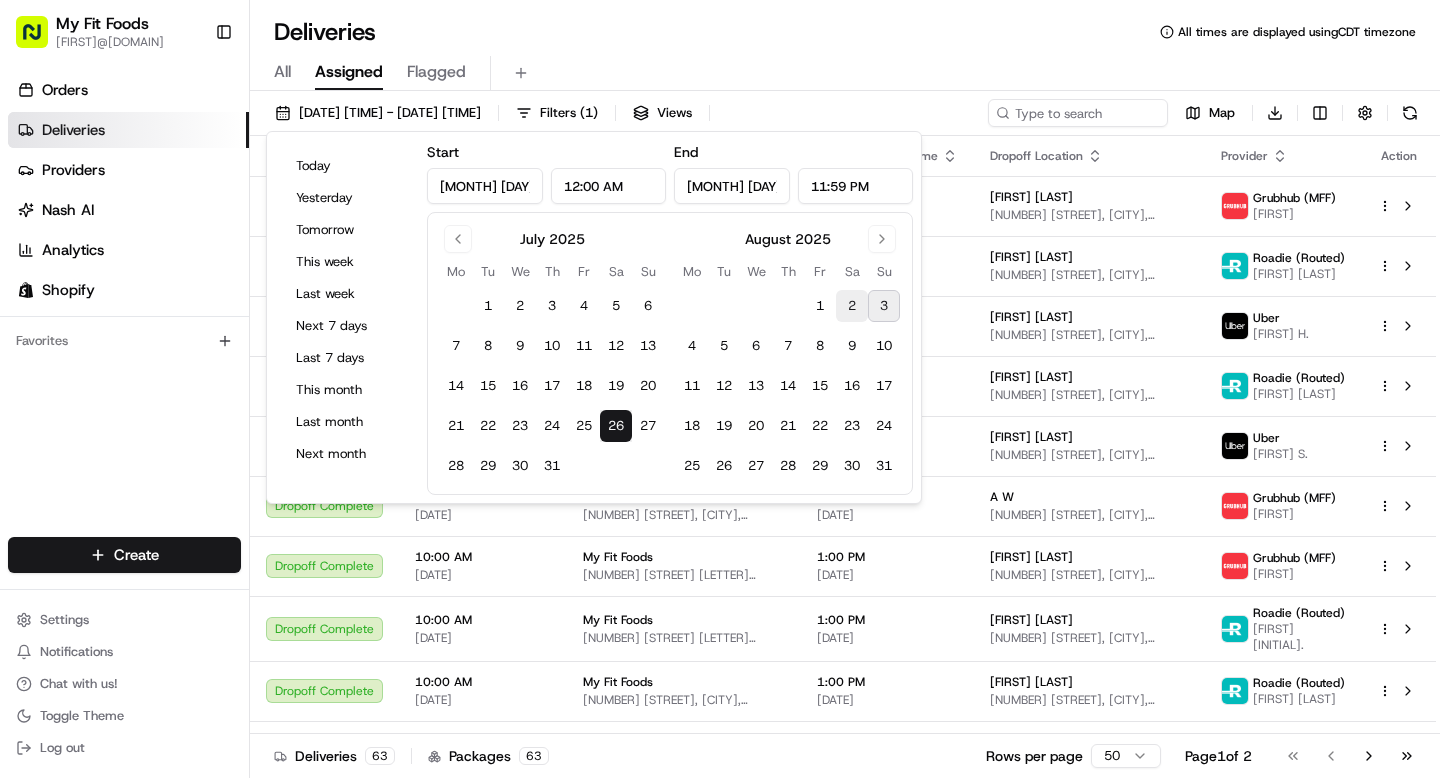click on "2" at bounding box center (852, 306) 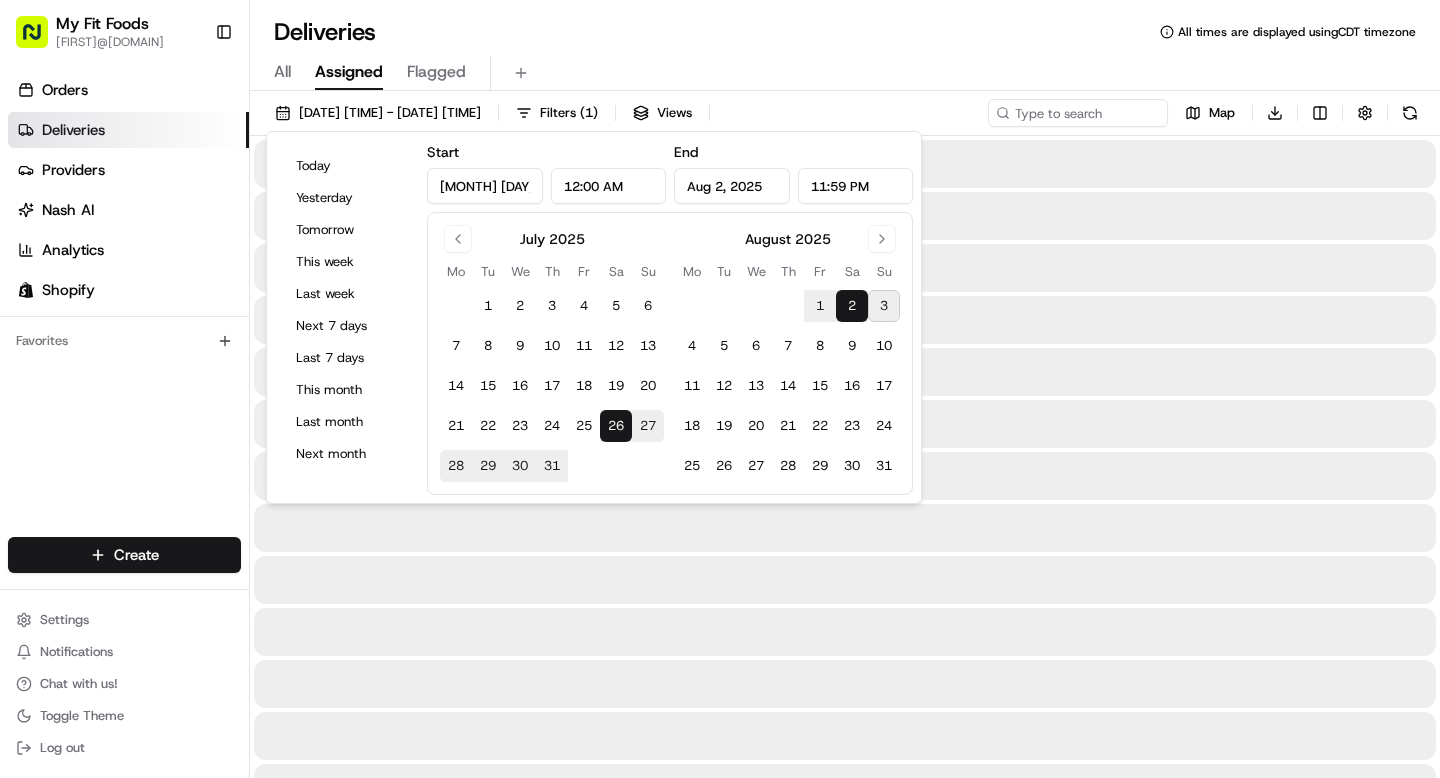 click on "2" at bounding box center [852, 306] 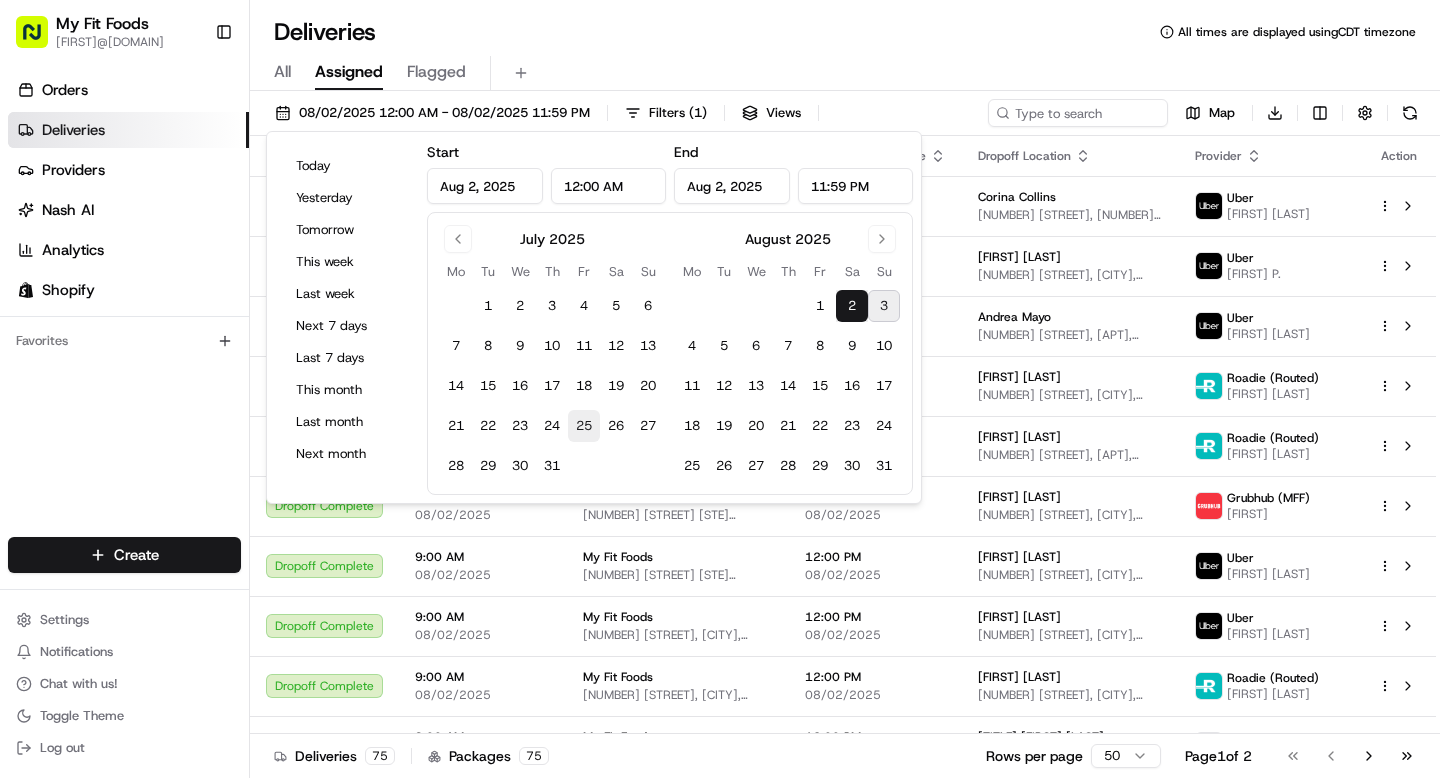 click on "25" at bounding box center [584, 426] 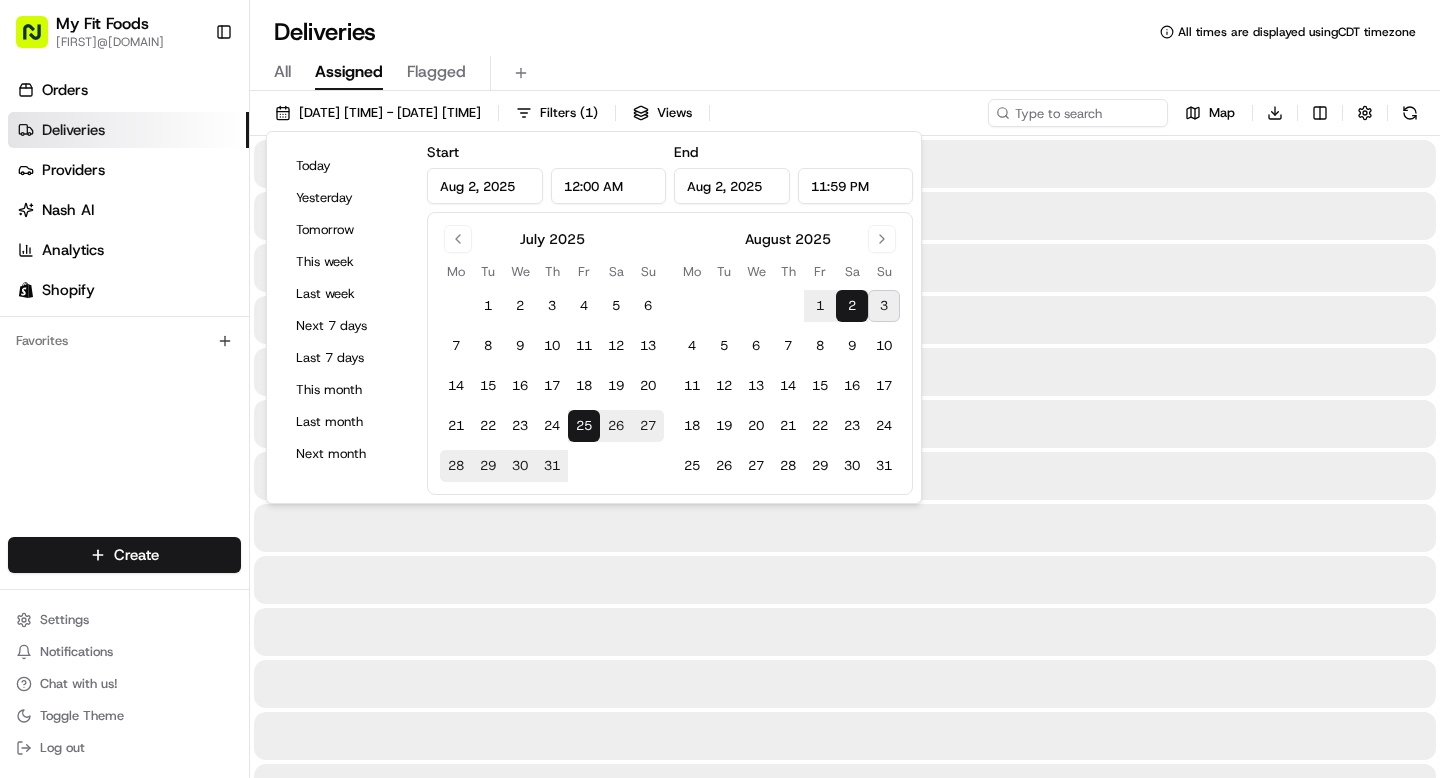 type on "[MONTH] [DAY], [YEAR]" 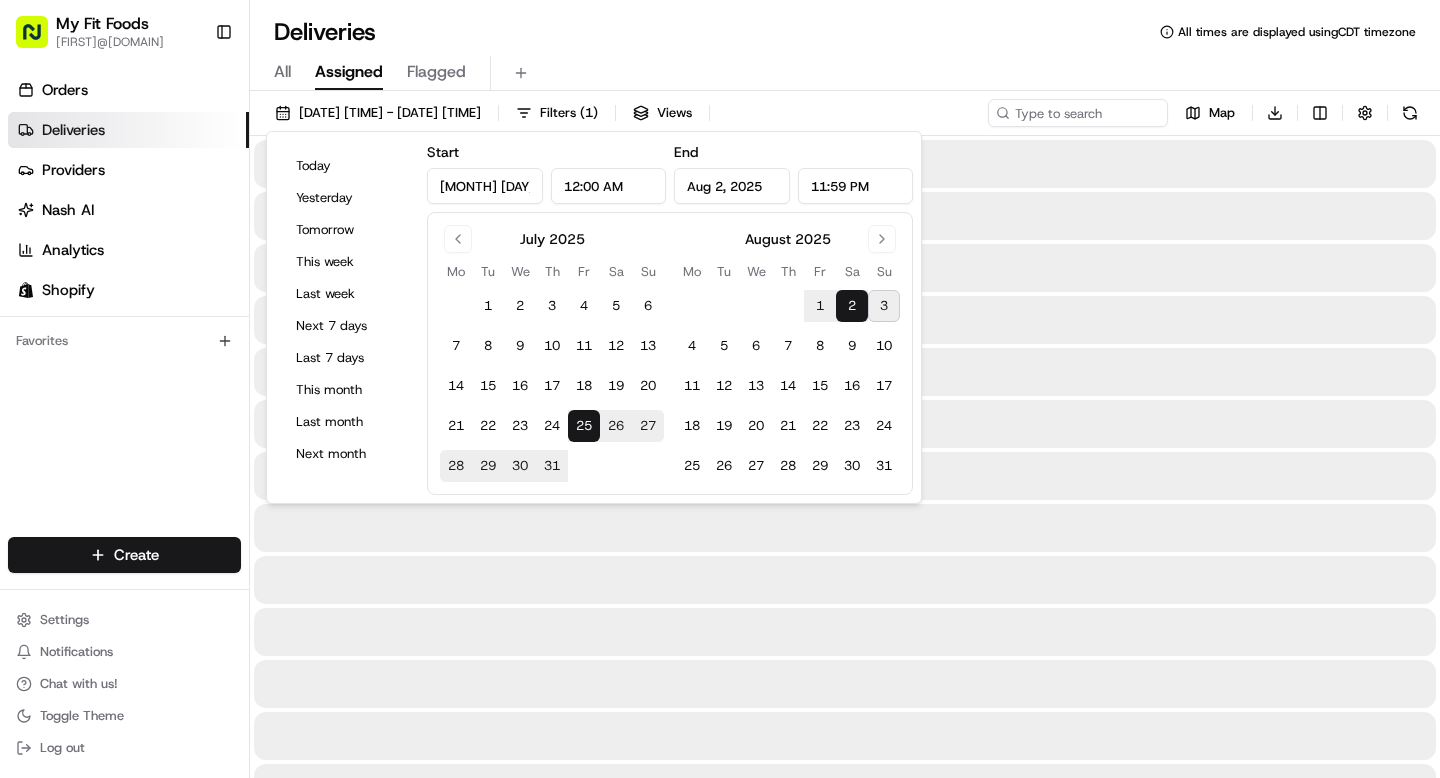 click on "25" at bounding box center [584, 426] 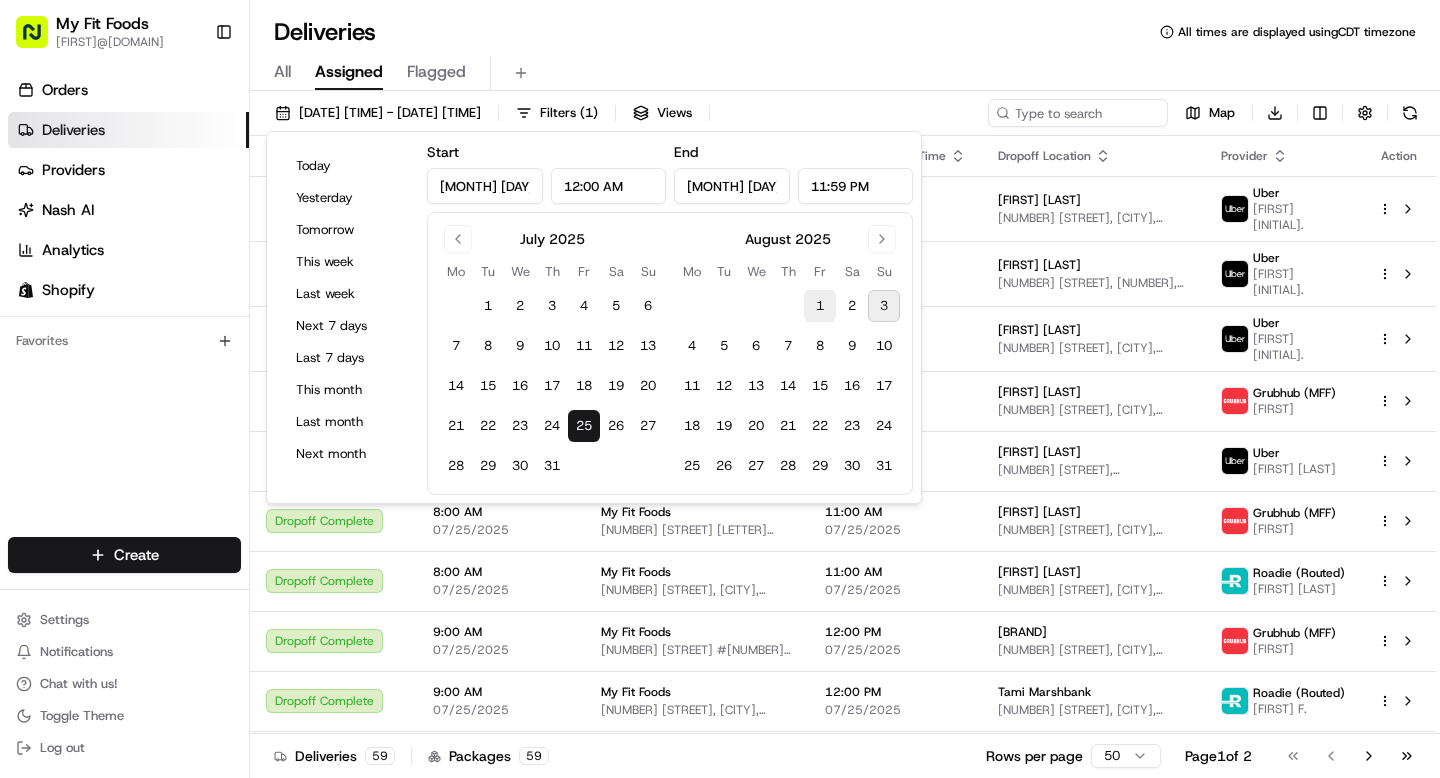 click on "1" at bounding box center [820, 306] 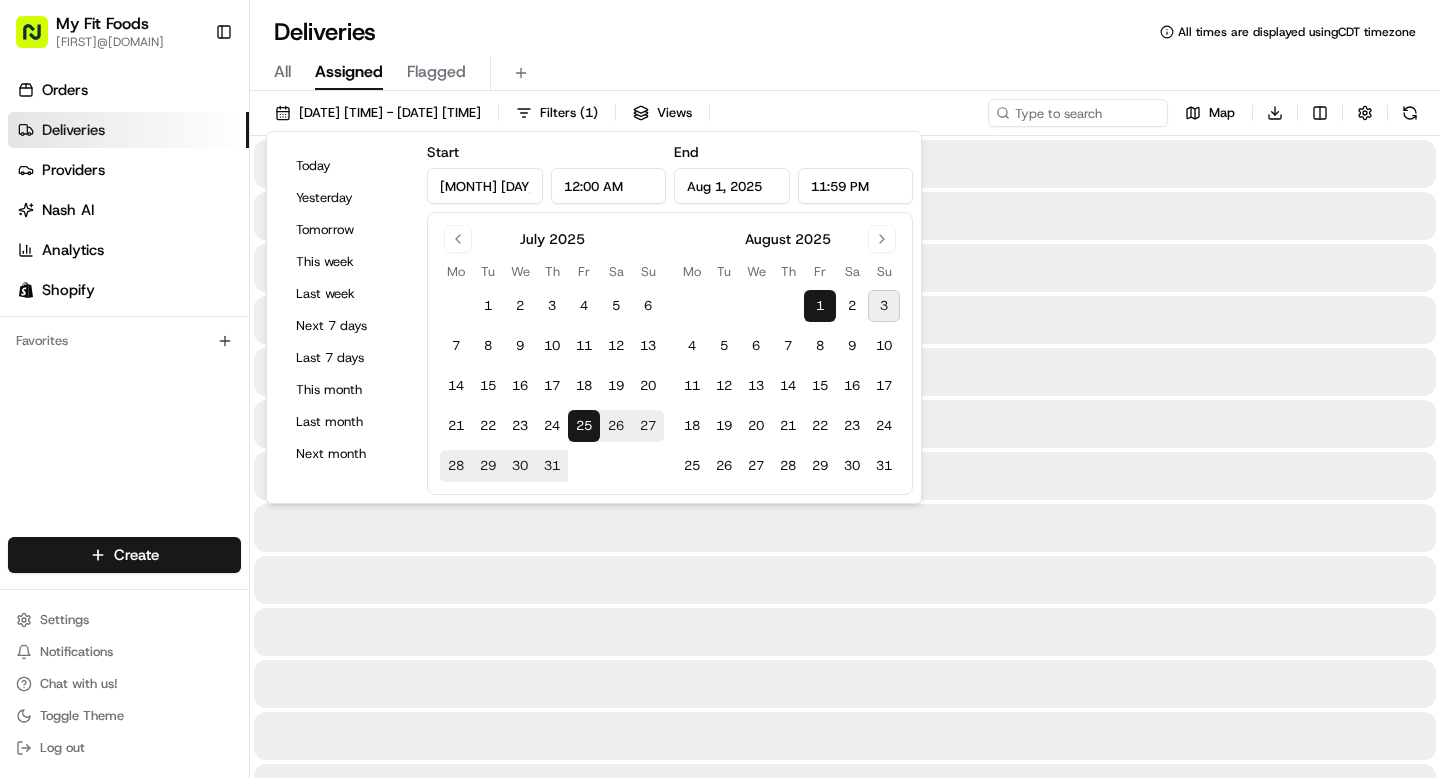click on "1" at bounding box center (820, 306) 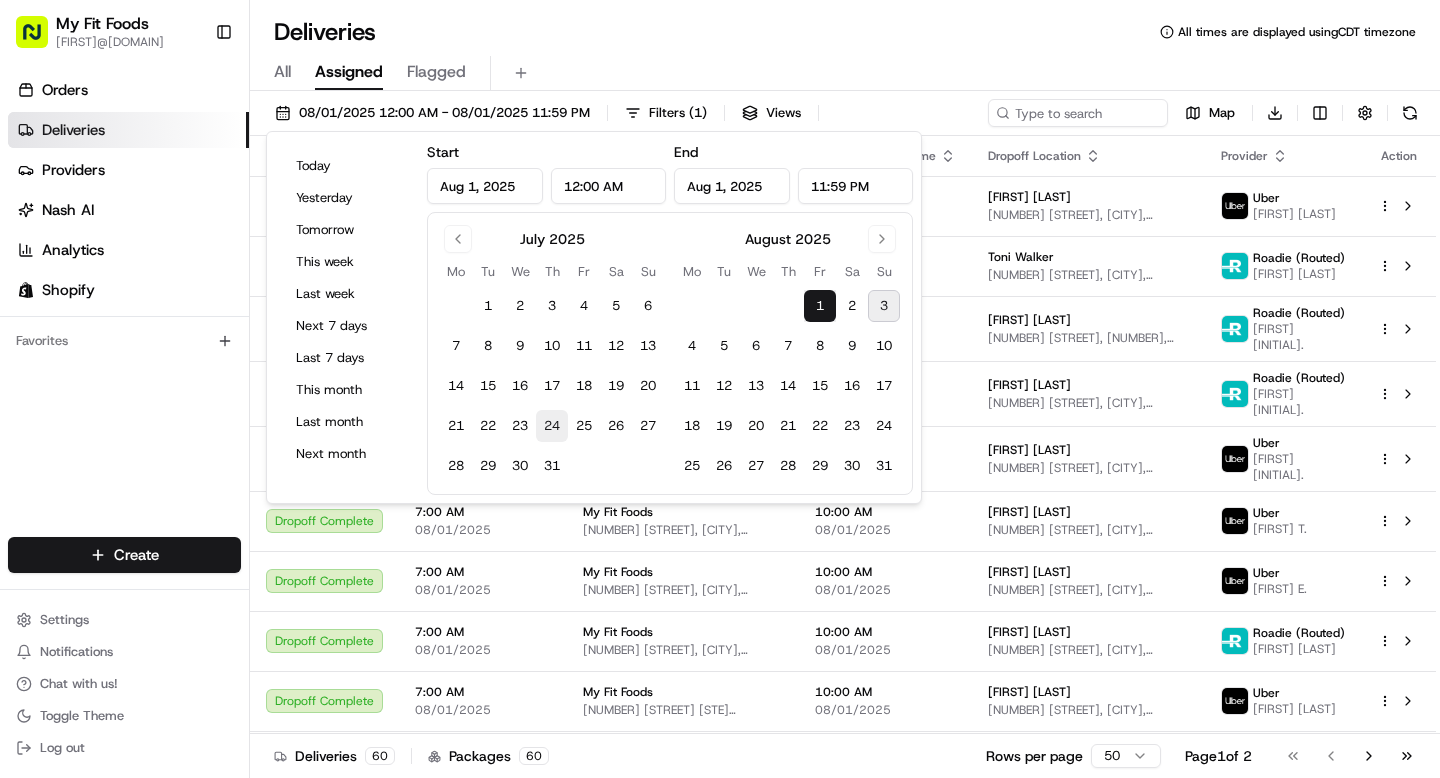 click on "24" at bounding box center (552, 426) 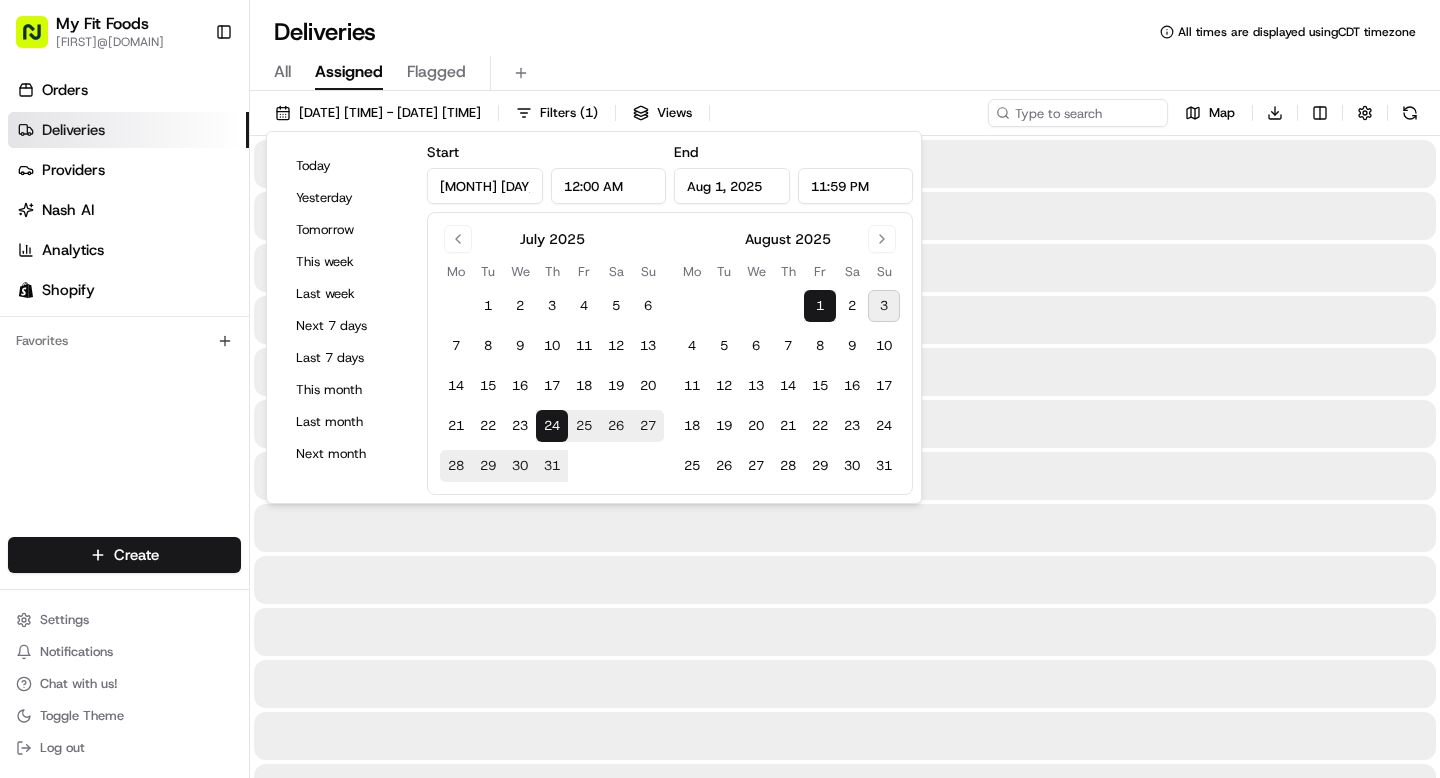 click on "24" at bounding box center (552, 426) 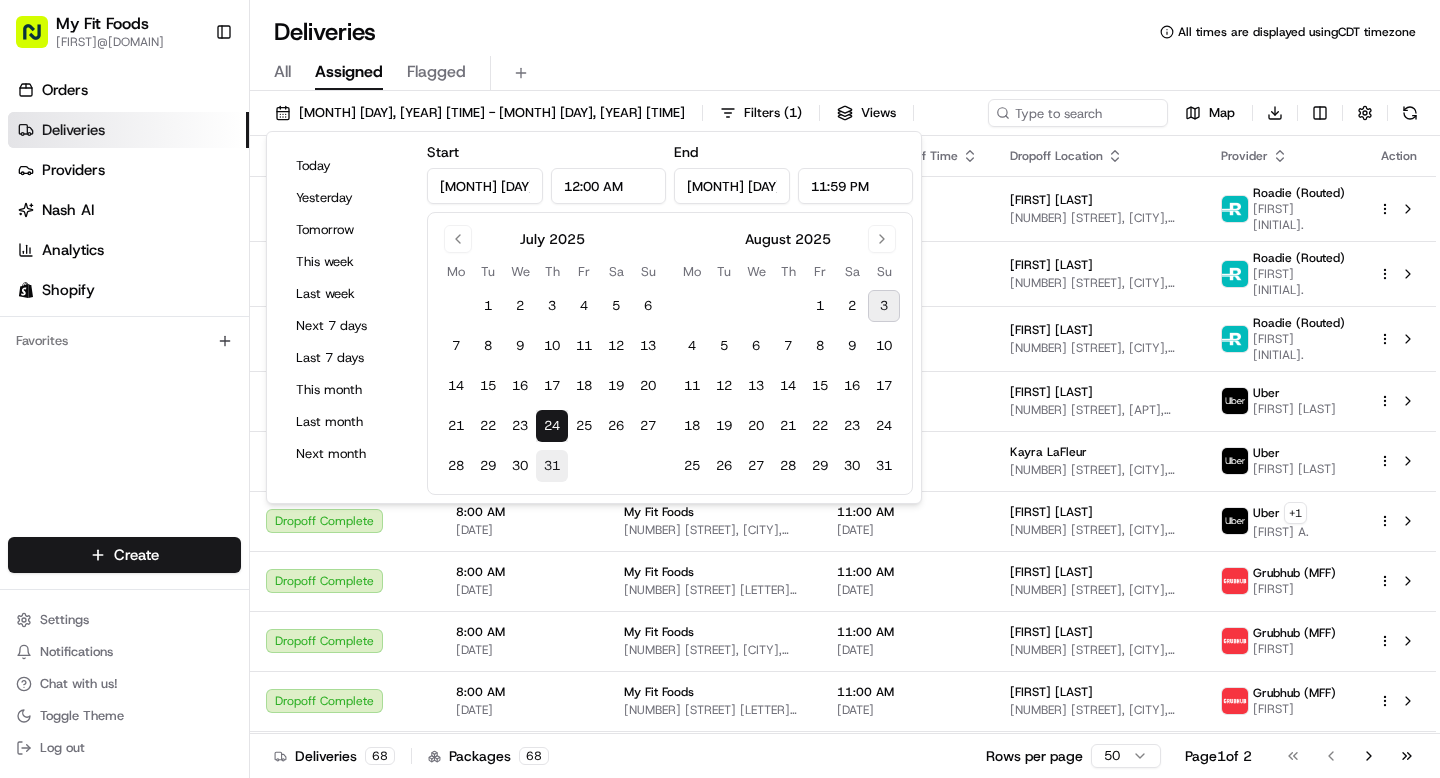 click on "31" at bounding box center [552, 466] 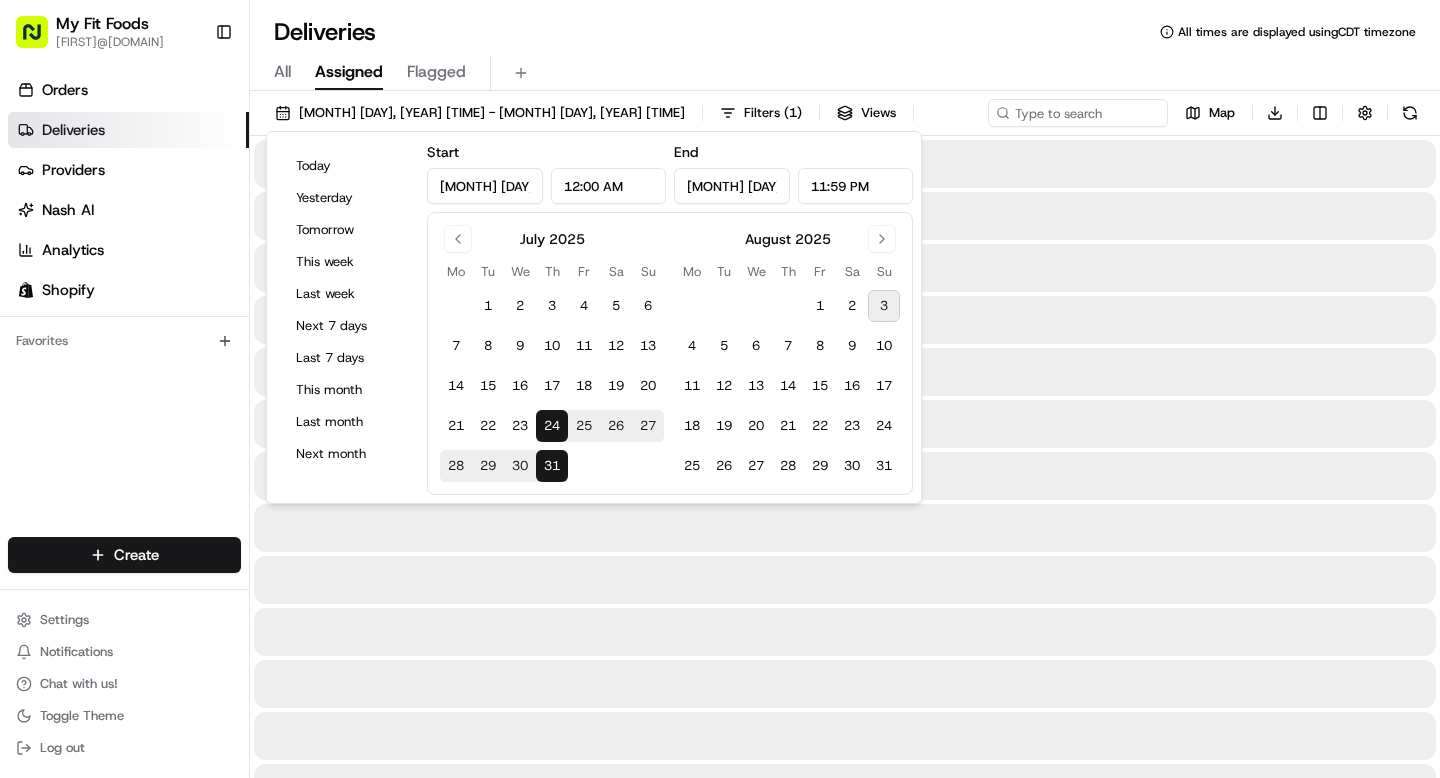 click on "31" at bounding box center (552, 466) 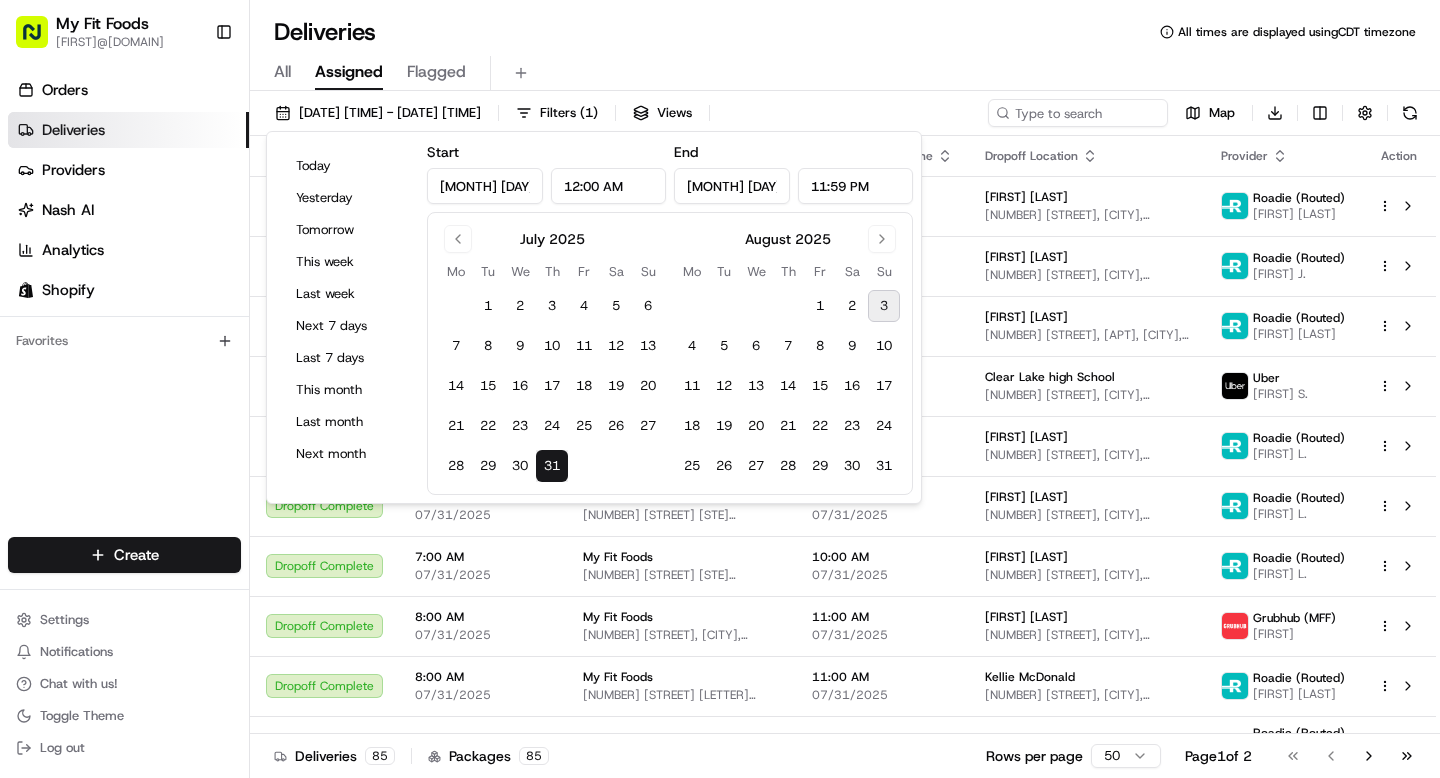 click on "Deliveries All times are displayed using  CDT   timezone" at bounding box center [845, 32] 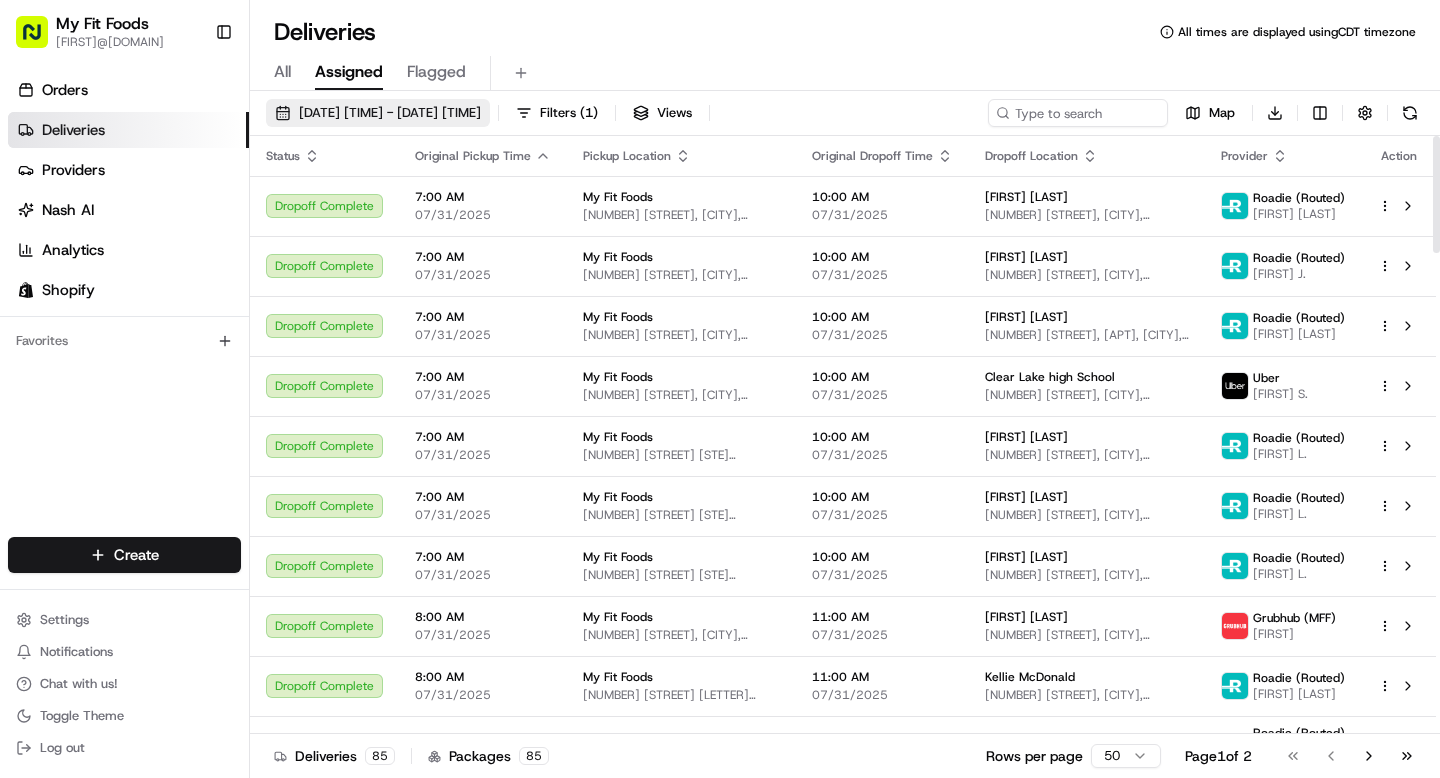 click on "[DATE] [TIME] - [DATE] [TIME]" at bounding box center (390, 113) 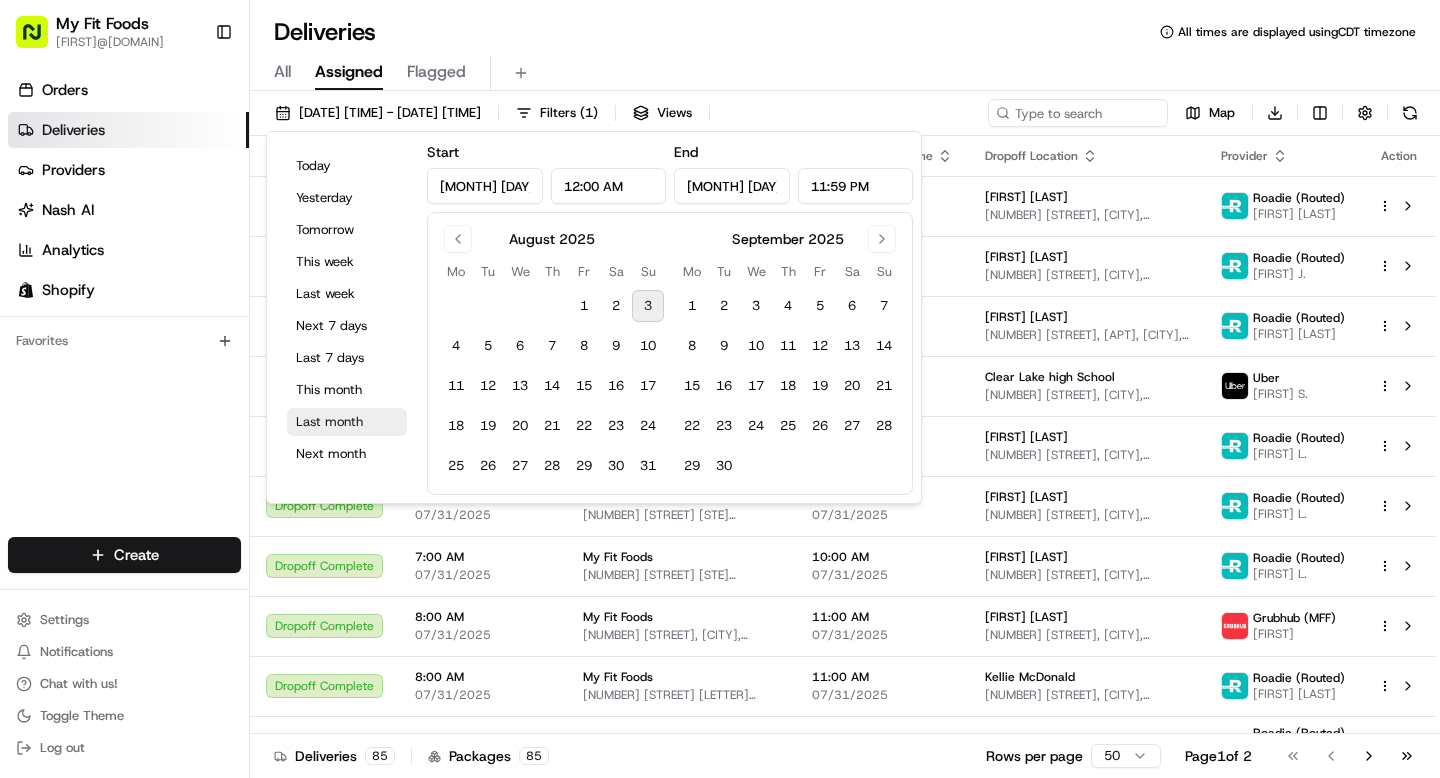 click on "Last month" at bounding box center (347, 422) 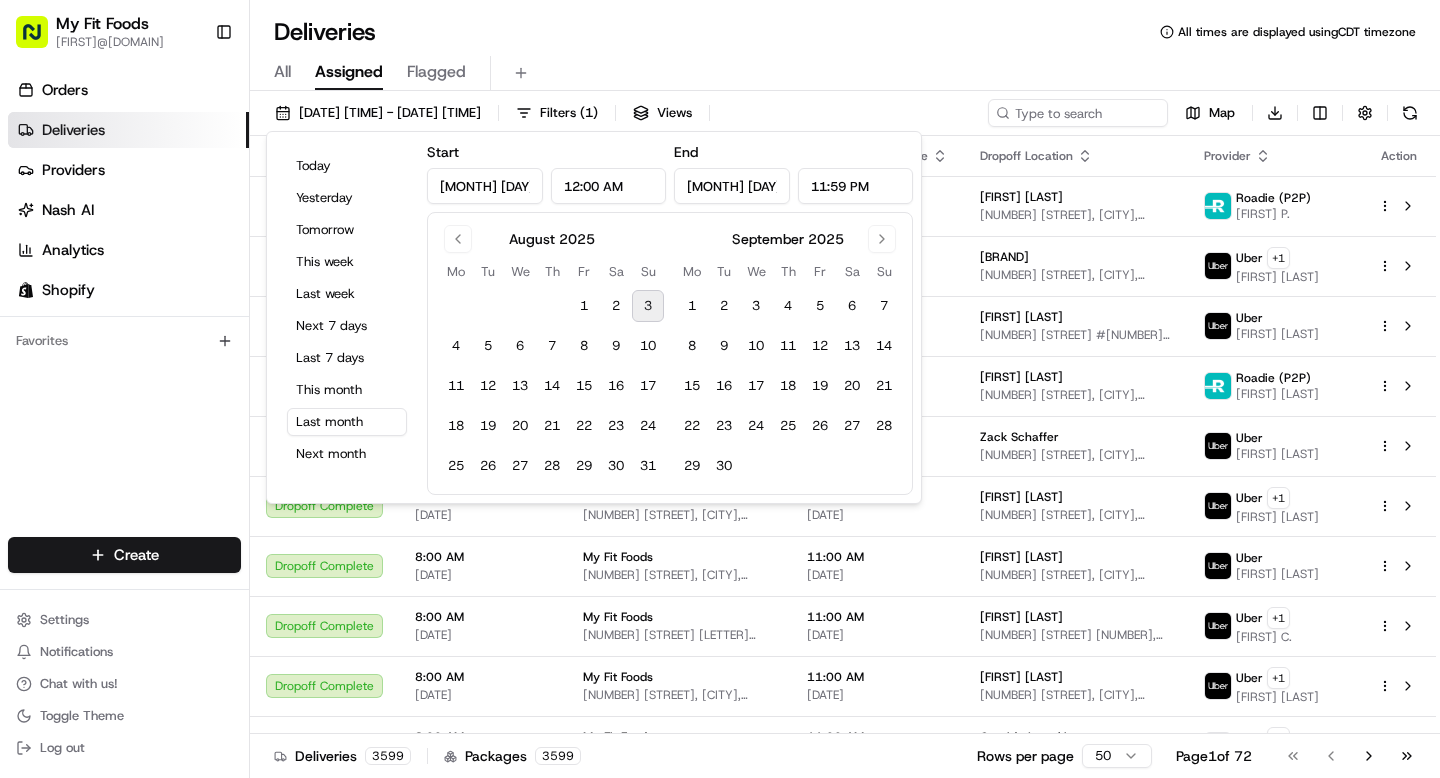 click on "All Assigned Flagged" at bounding box center [845, 73] 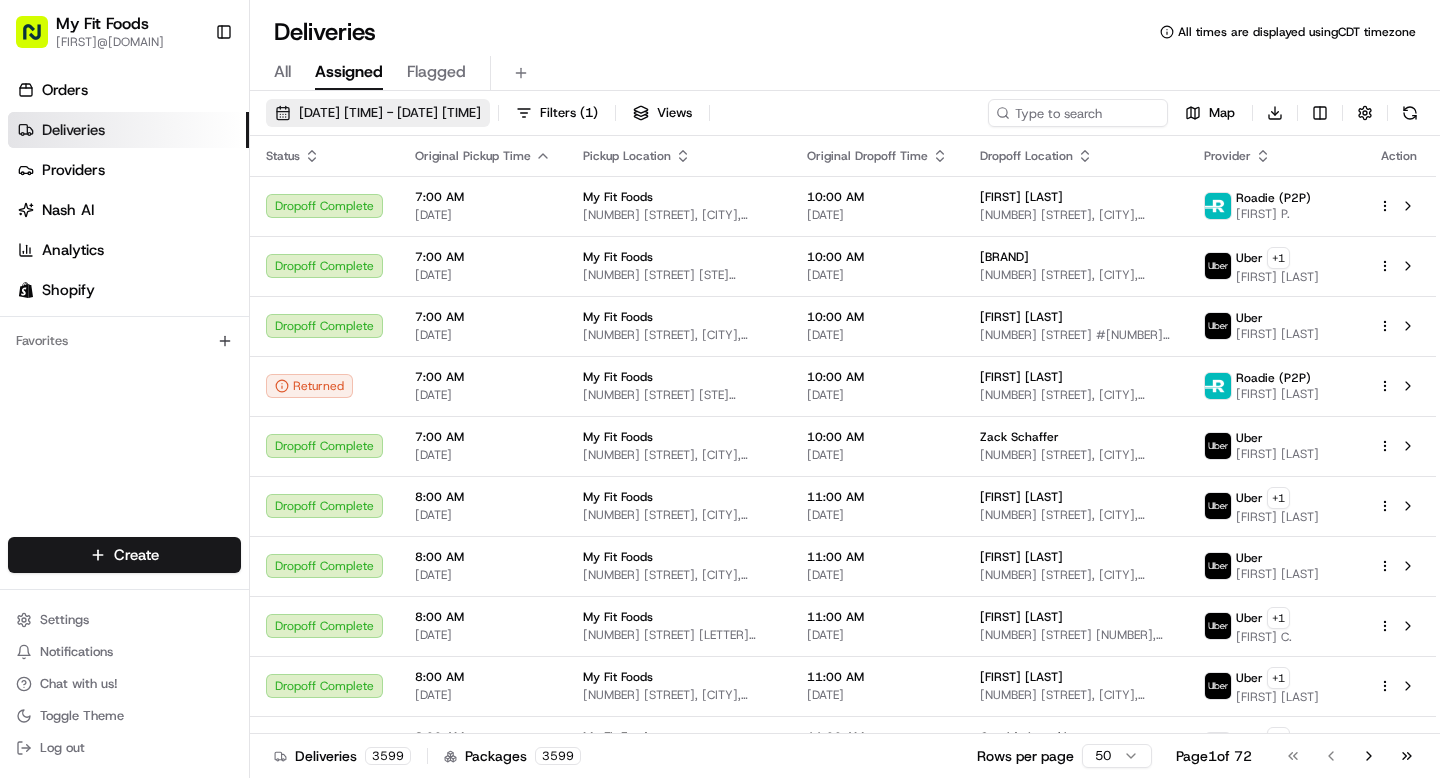 click on "[DATE] [TIME] - [DATE] [TIME]" at bounding box center [390, 113] 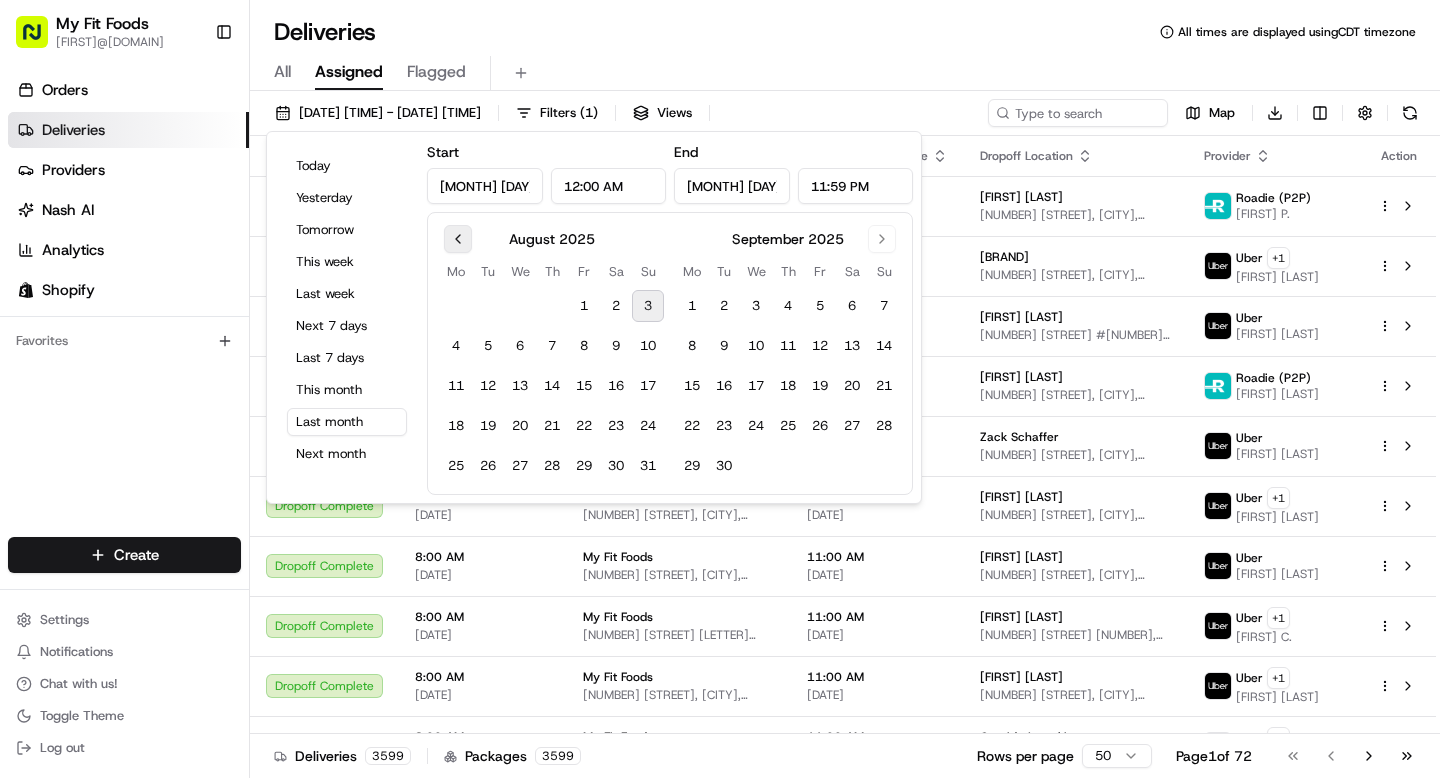 click at bounding box center [458, 239] 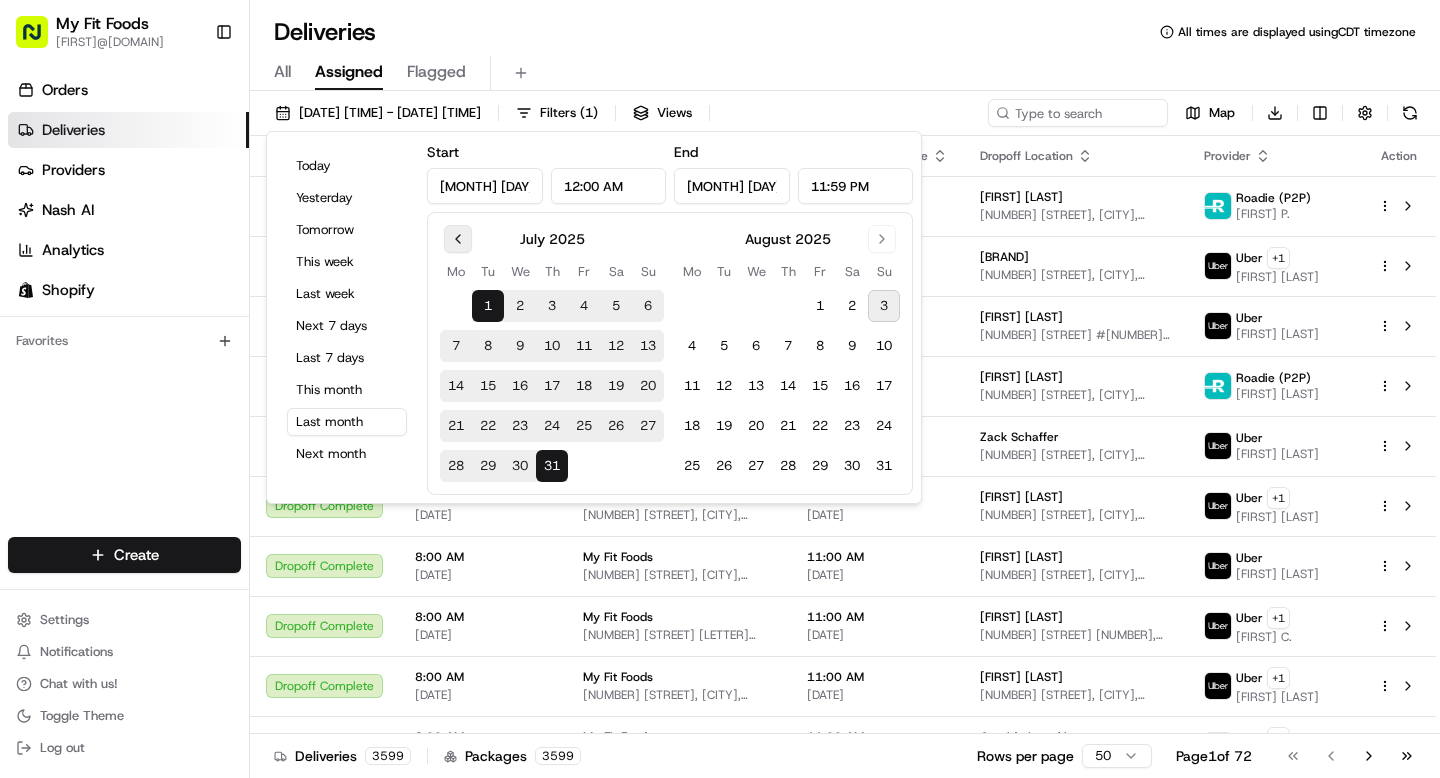 click at bounding box center [458, 239] 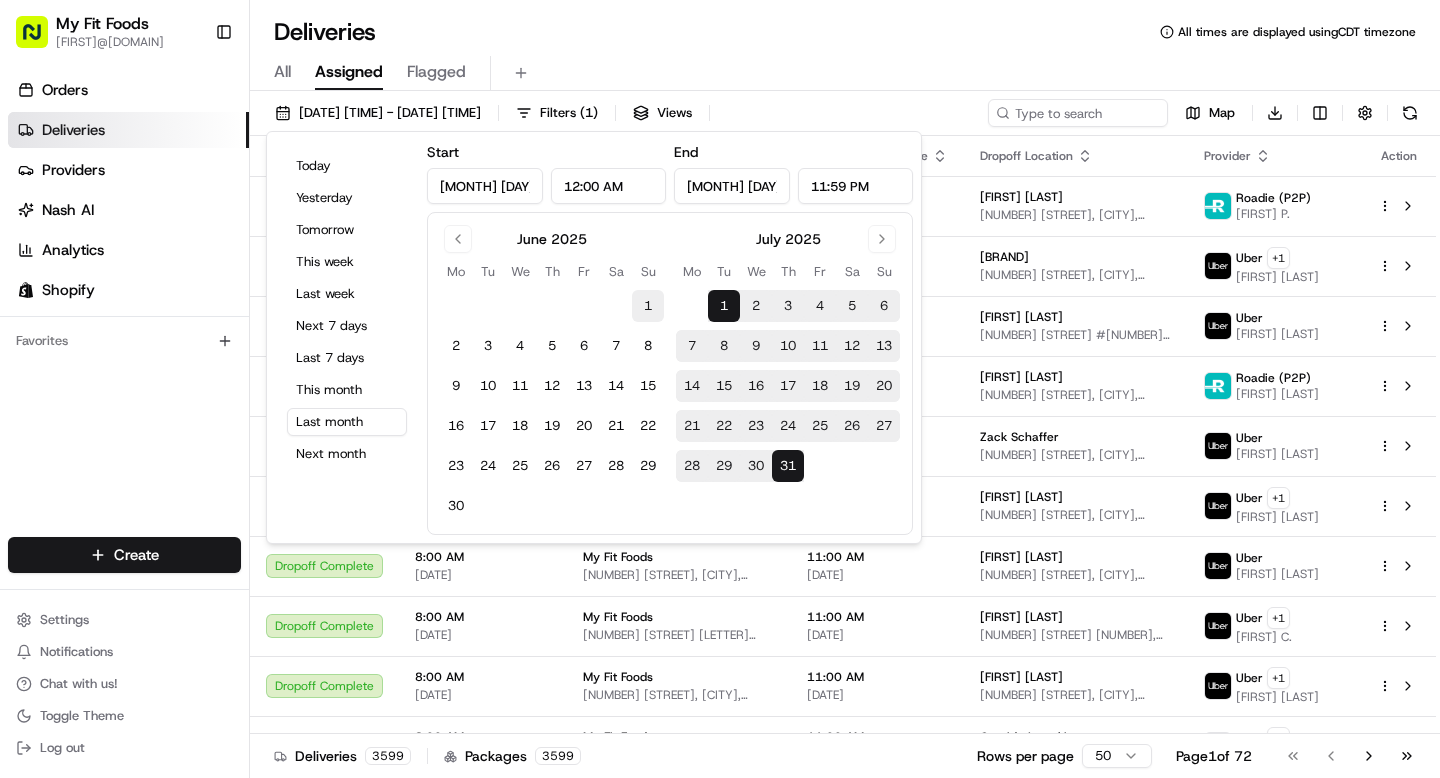 click on "1" at bounding box center [648, 306] 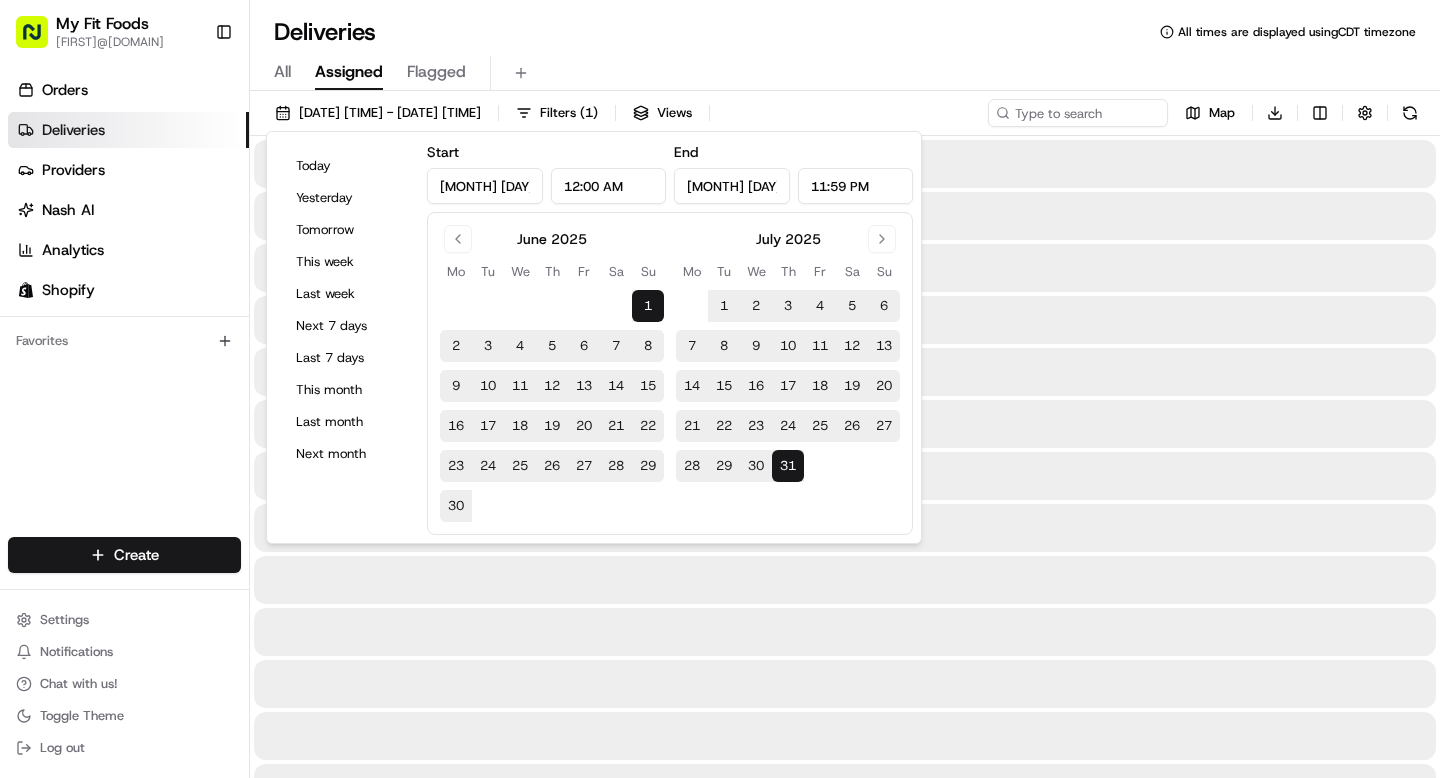 click on "30" at bounding box center [456, 506] 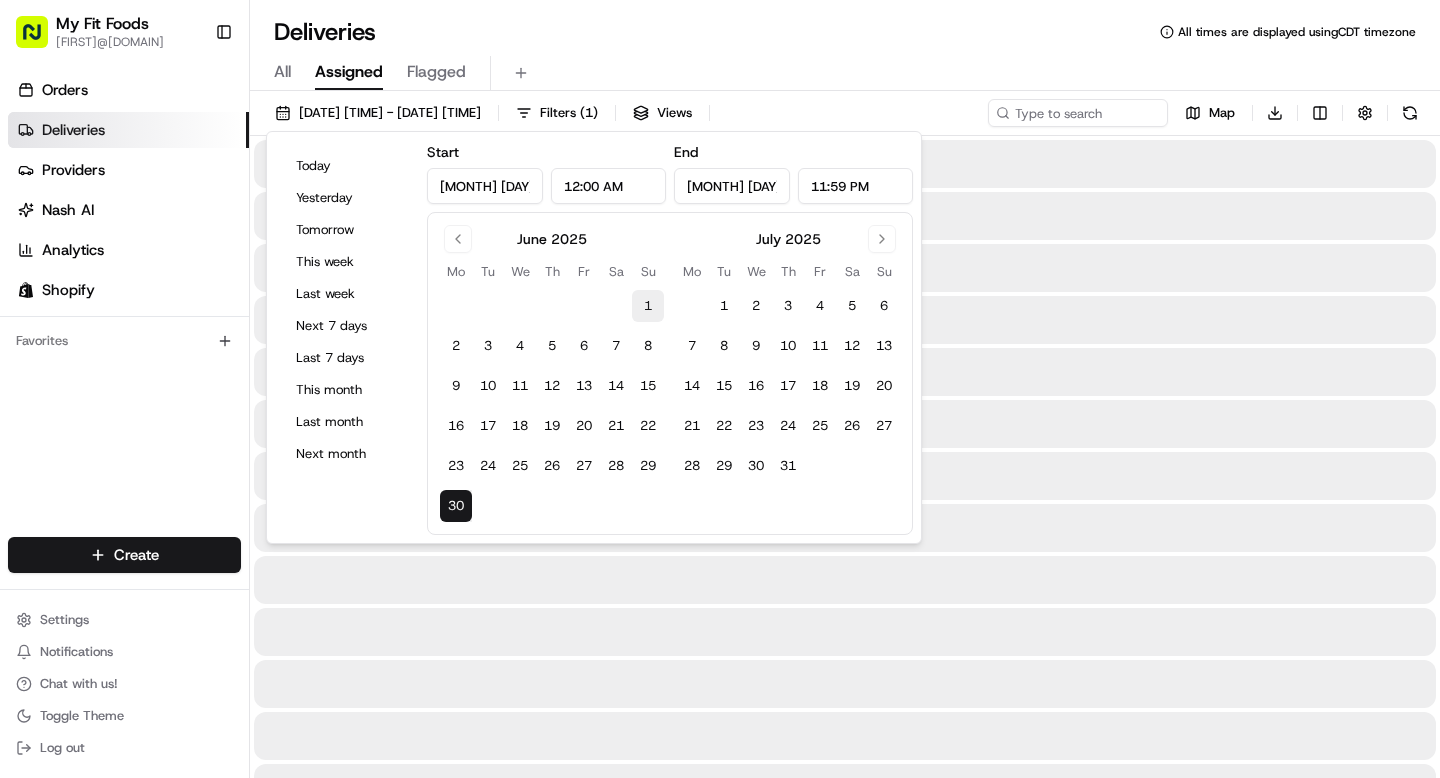 click on "1" at bounding box center (648, 306) 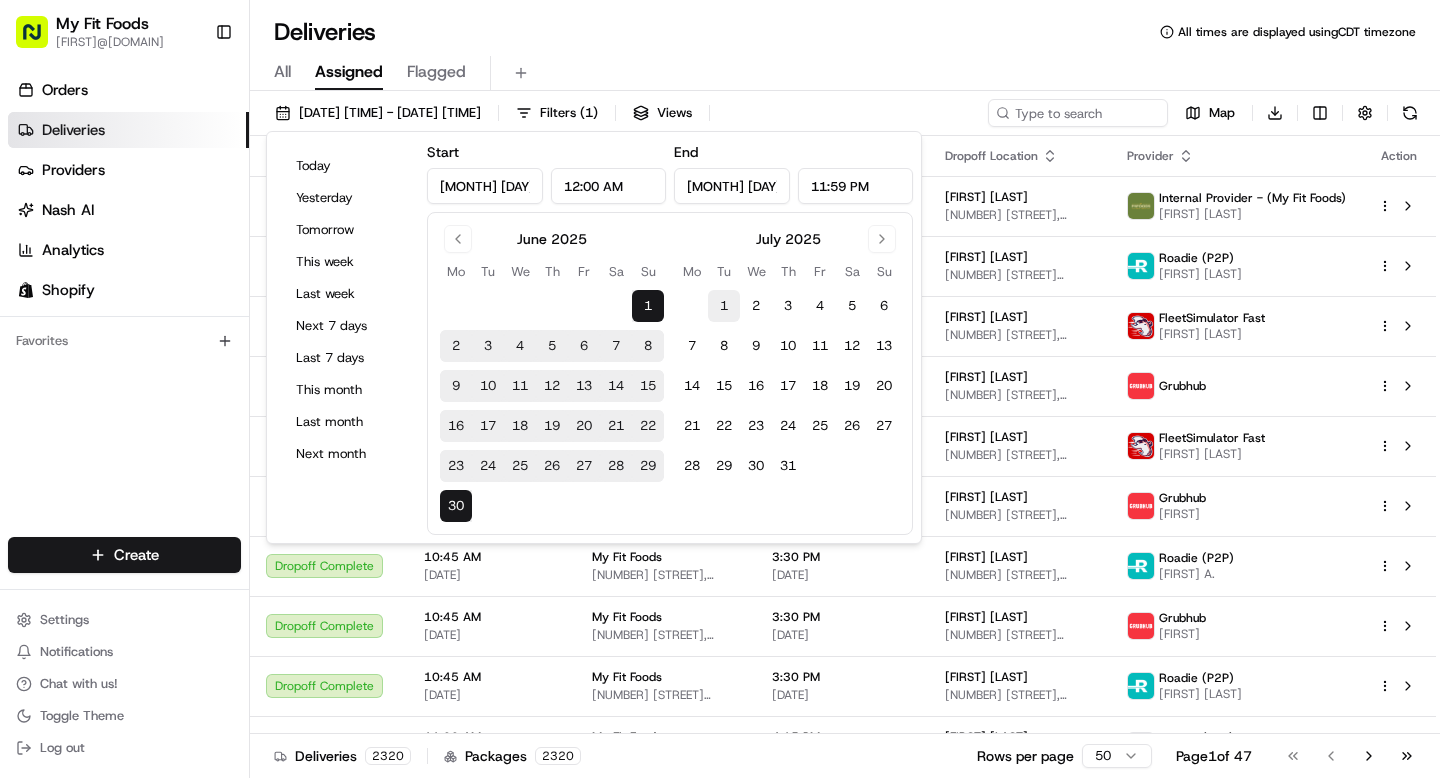 click on "1" at bounding box center (724, 306) 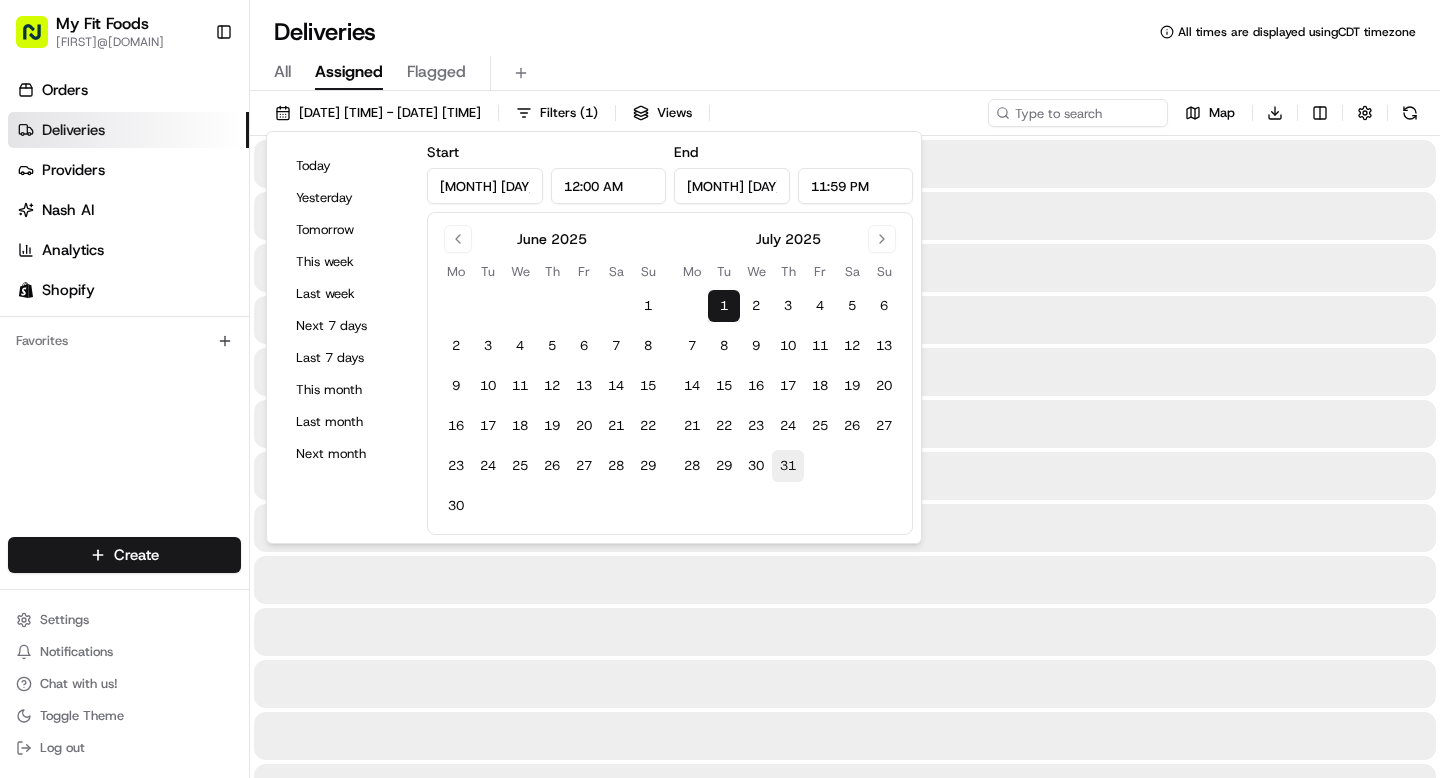 click on "31" at bounding box center [788, 466] 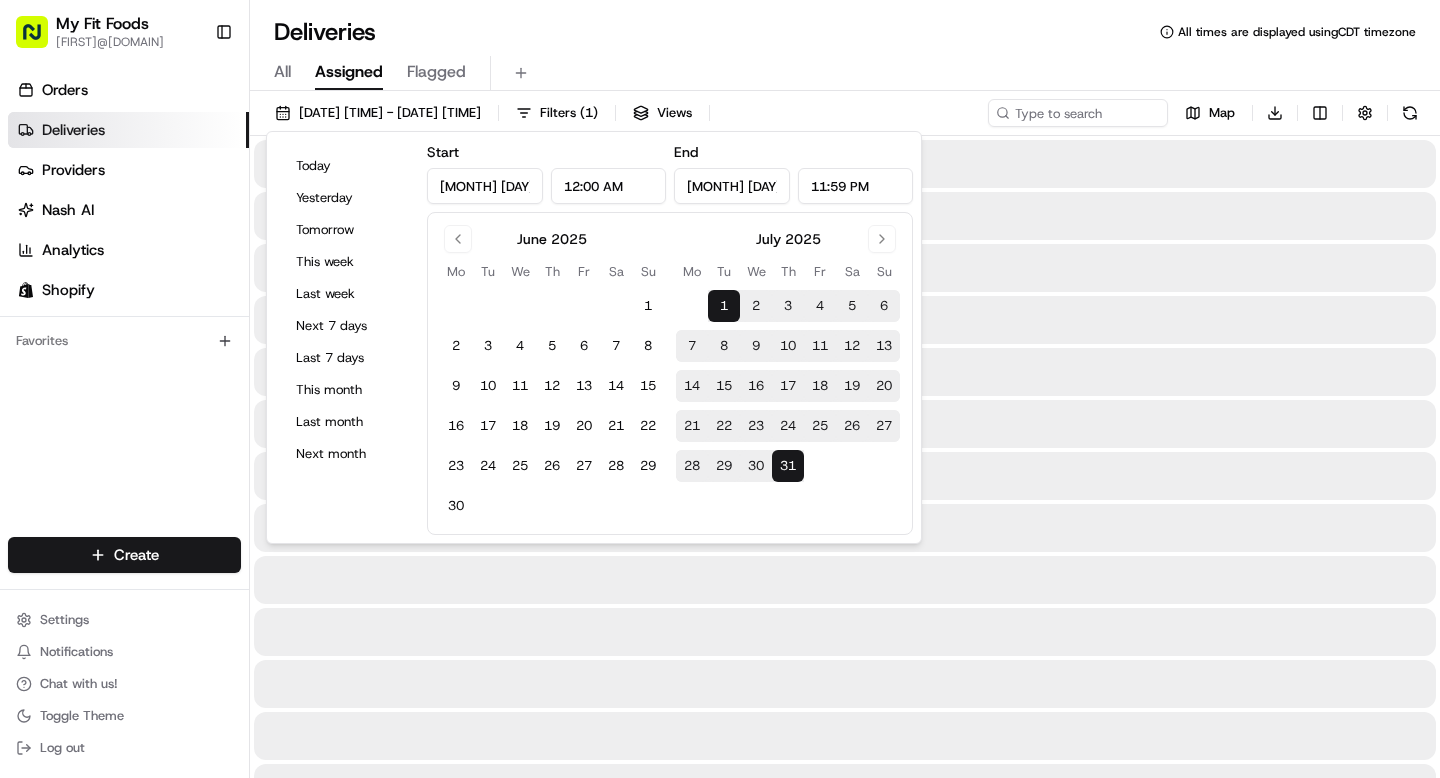 type on "[MONTH] [DAY], [YEAR]" 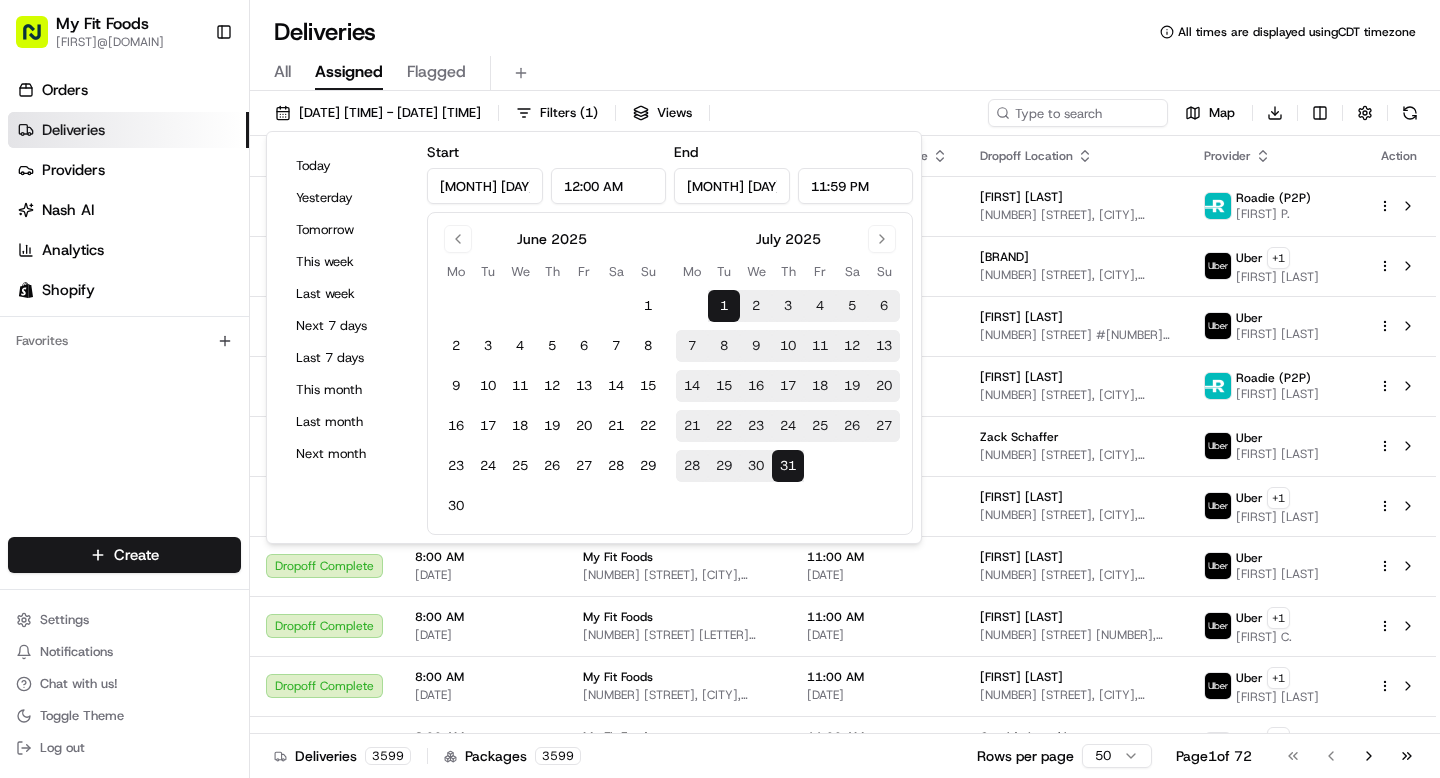 click on "All Assigned Flagged" at bounding box center (845, 73) 